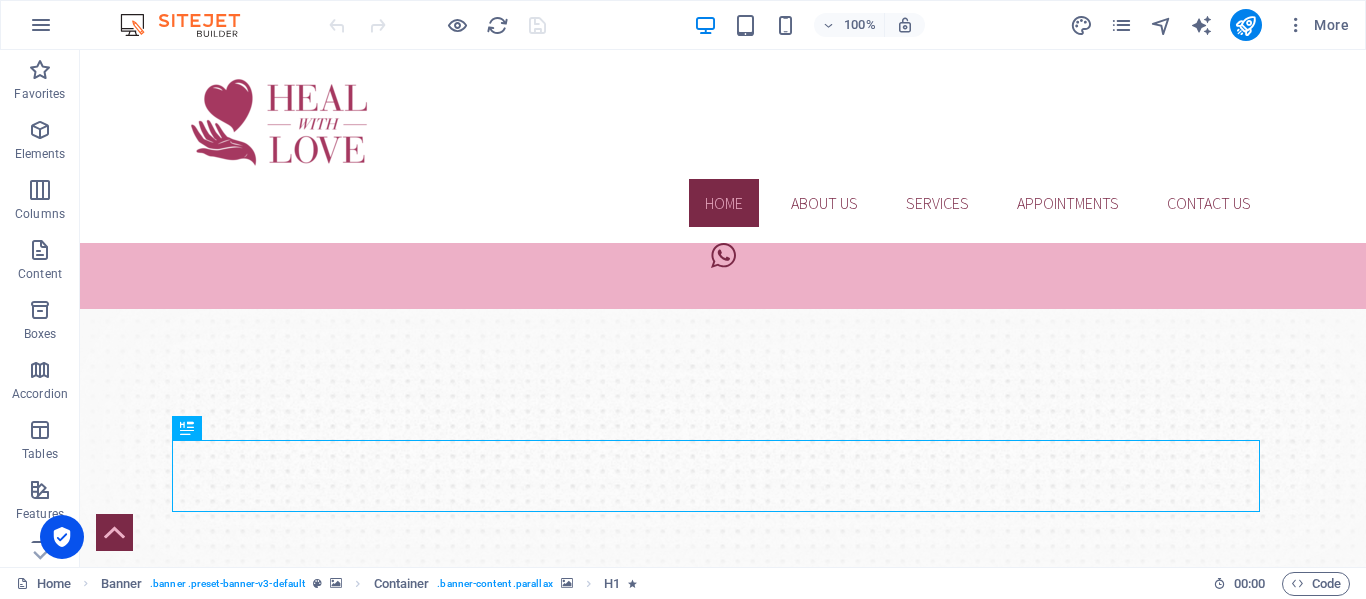 scroll, scrollTop: 0, scrollLeft: 0, axis: both 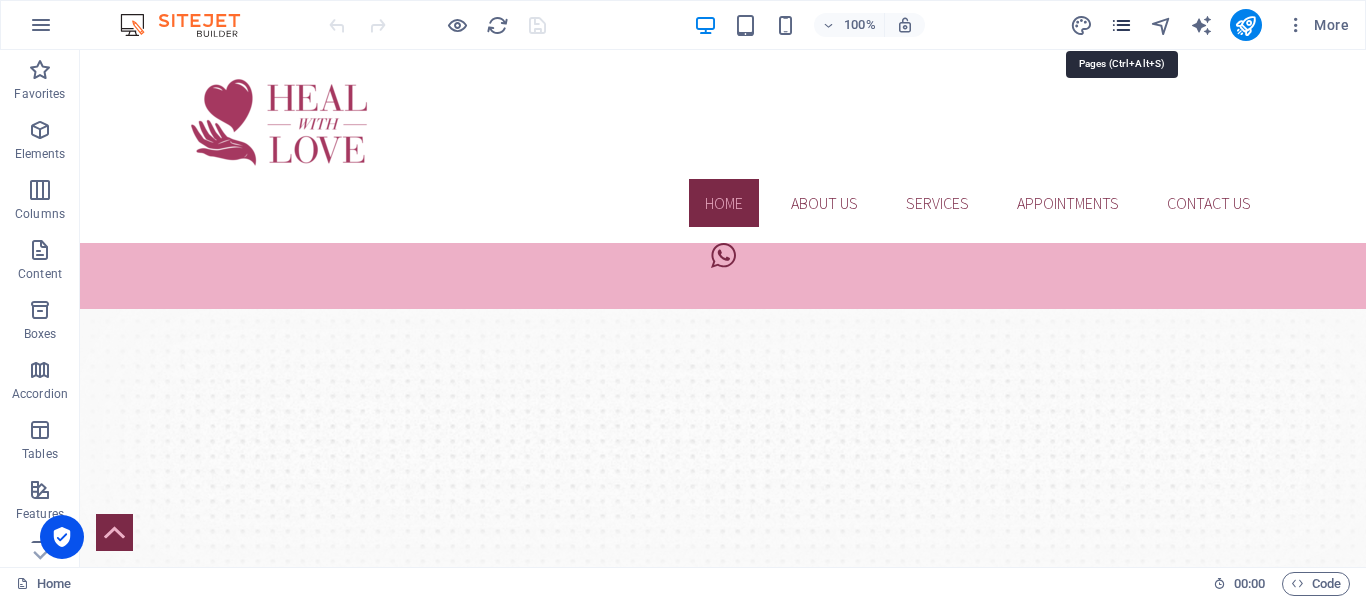 click at bounding box center (1121, 25) 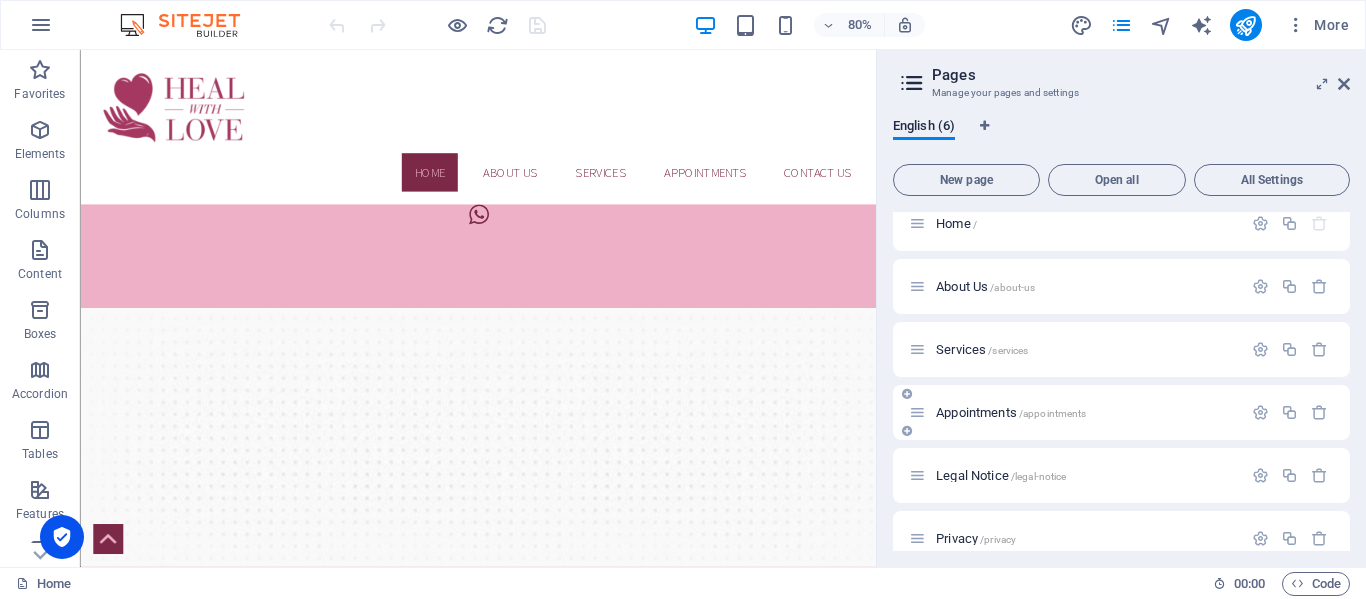 scroll, scrollTop: 39, scrollLeft: 0, axis: vertical 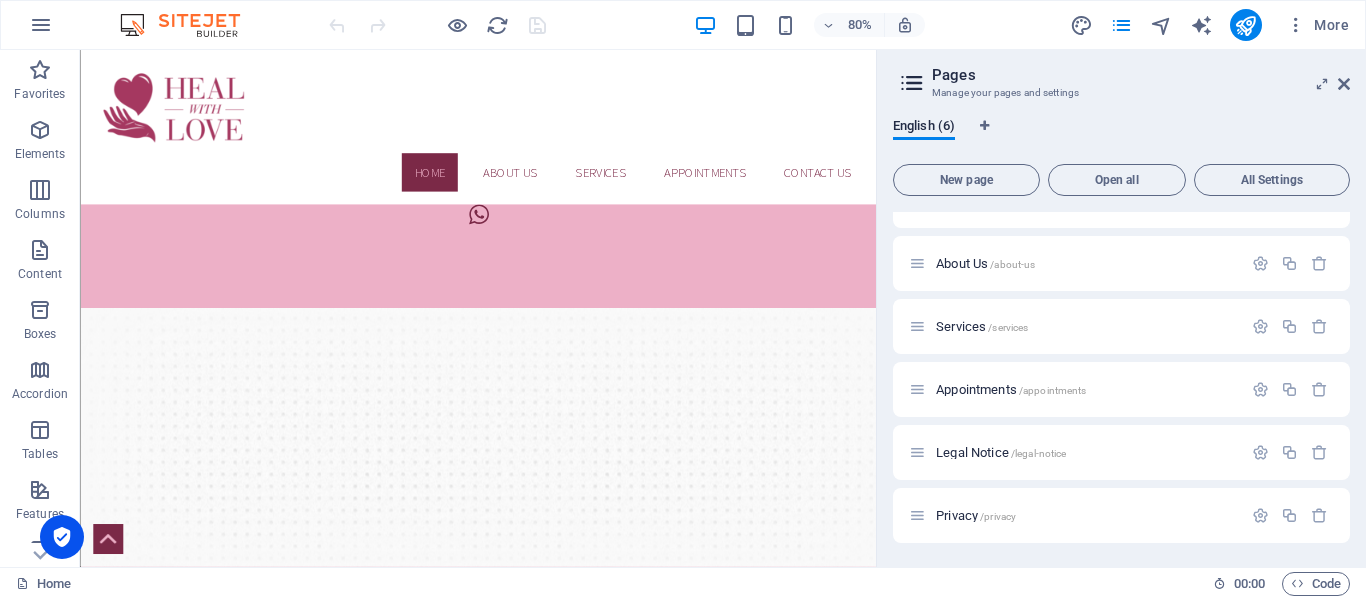 click on "80% More" at bounding box center [841, 25] 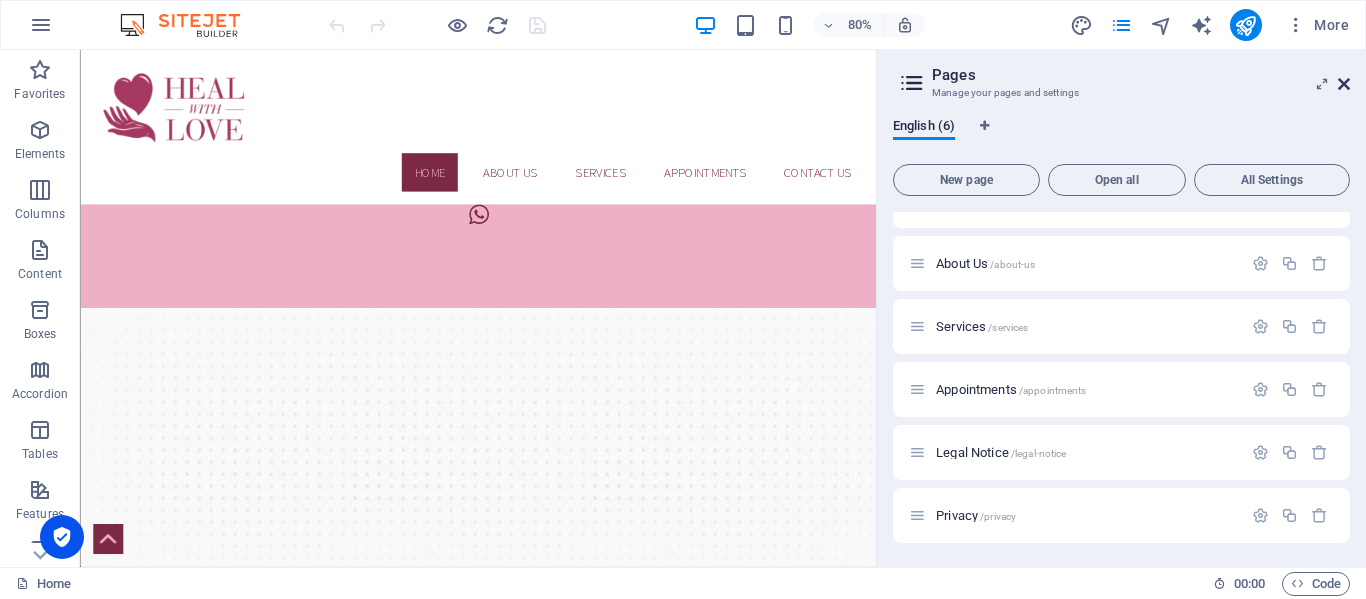 click on "Pages Manage your pages and settings" at bounding box center [1123, 76] 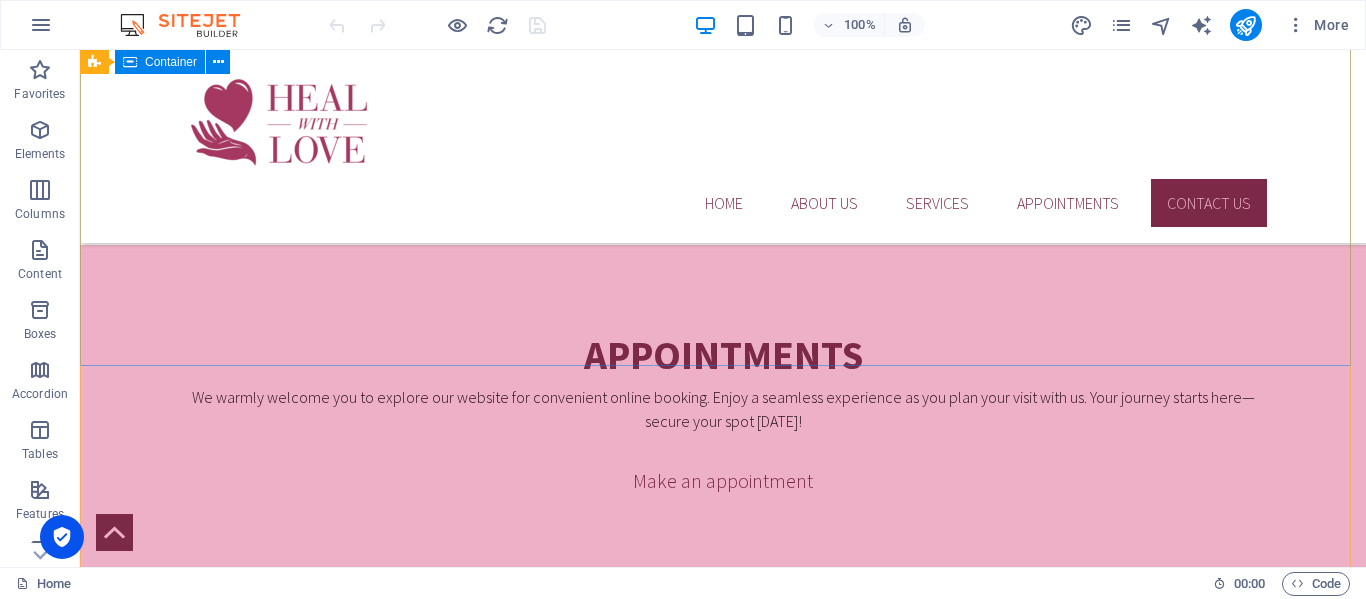 scroll, scrollTop: 3650, scrollLeft: 0, axis: vertical 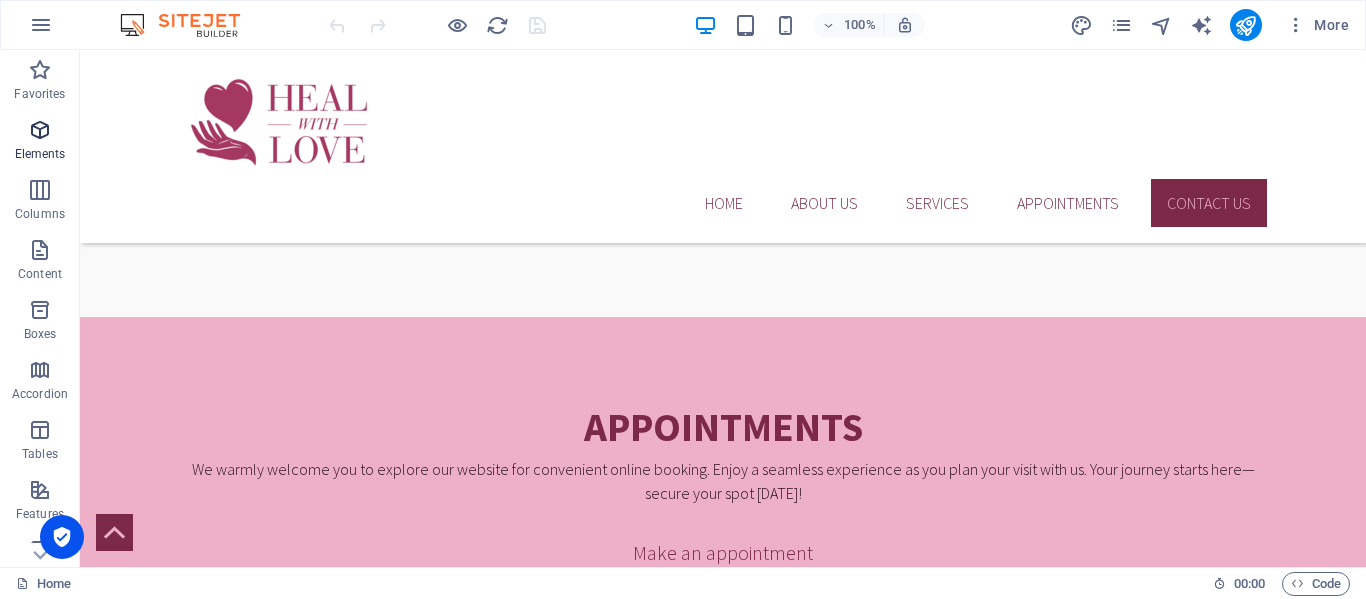 click at bounding box center (40, 130) 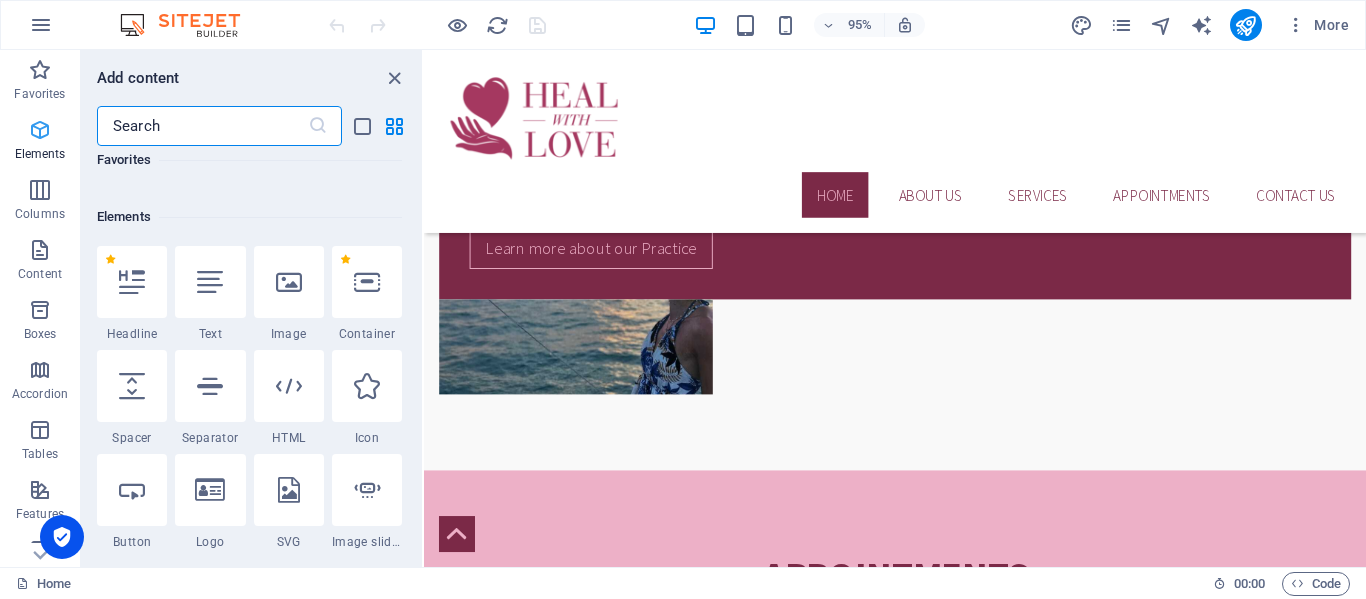 scroll, scrollTop: 213, scrollLeft: 0, axis: vertical 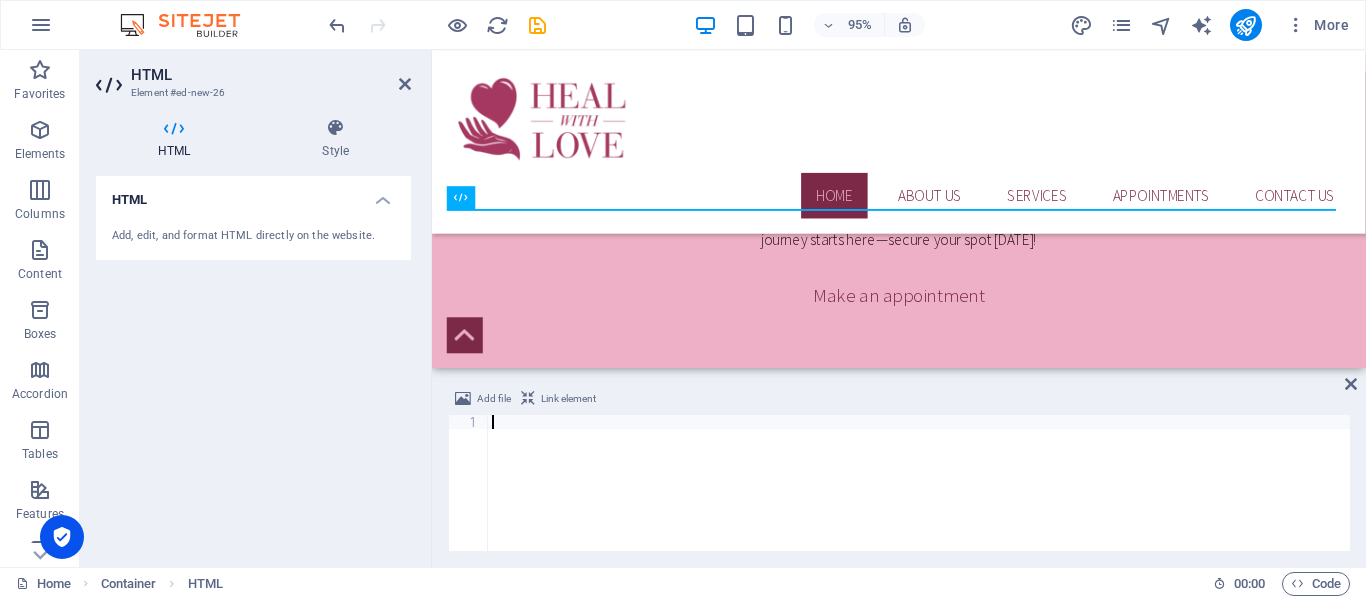 type on "<!-- end Google Calendar Appointment Scheduling -->" 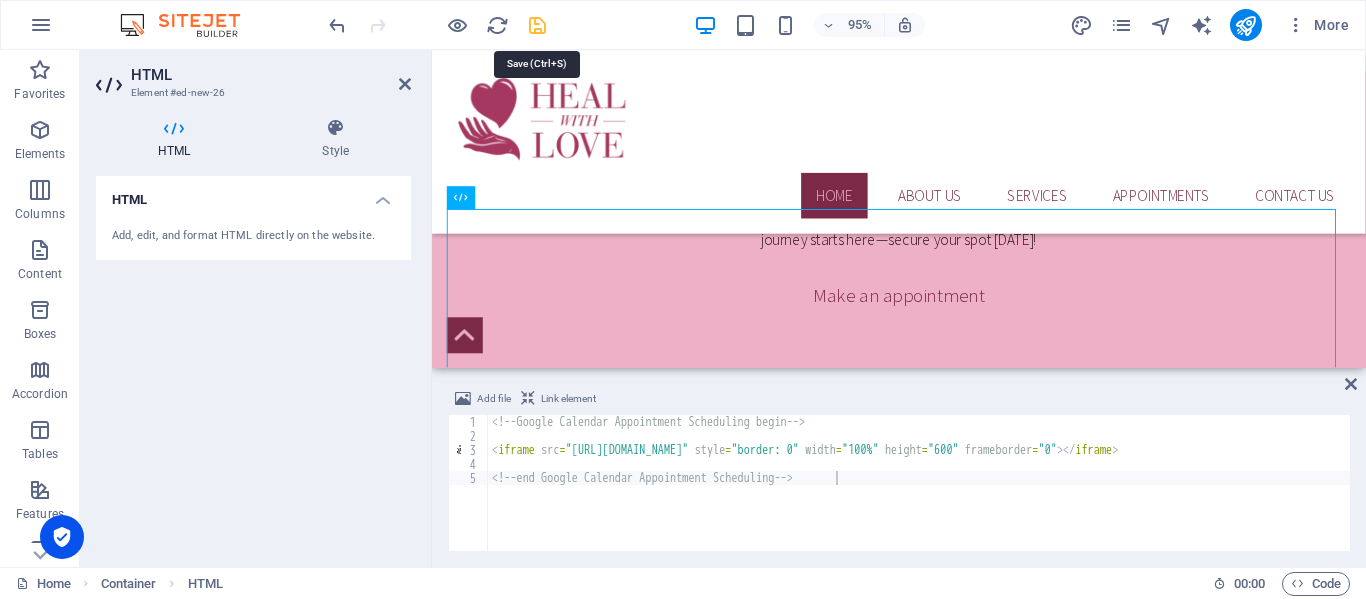 click at bounding box center [537, 25] 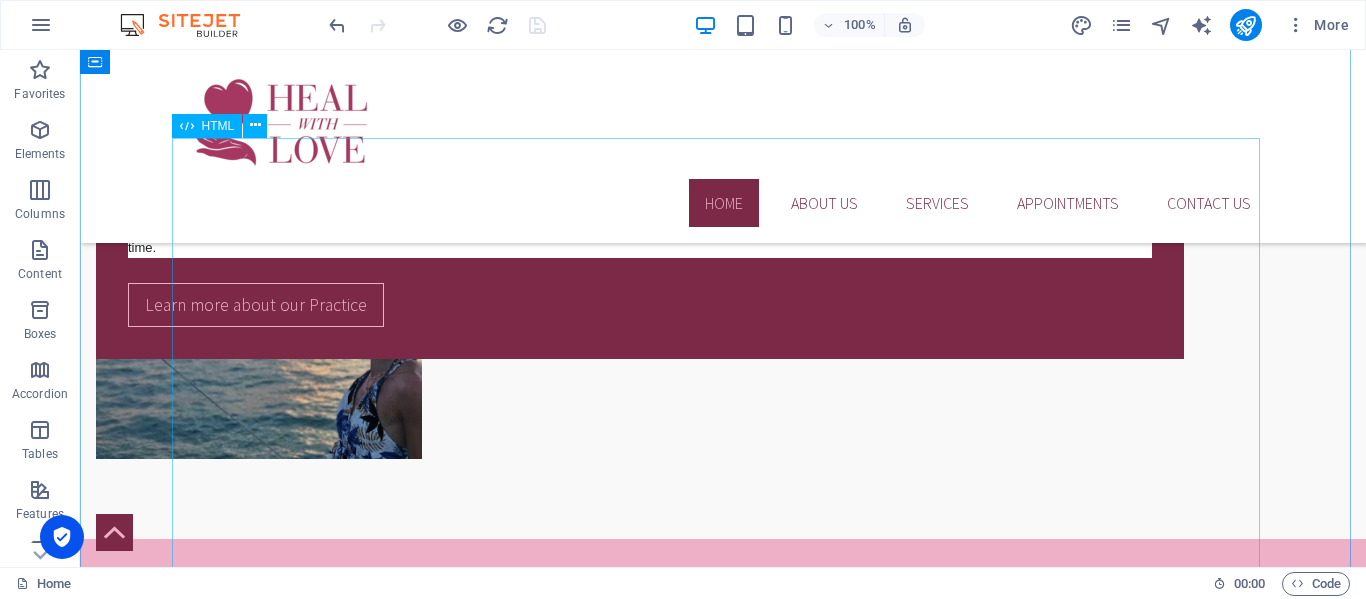 scroll, scrollTop: 3355, scrollLeft: 0, axis: vertical 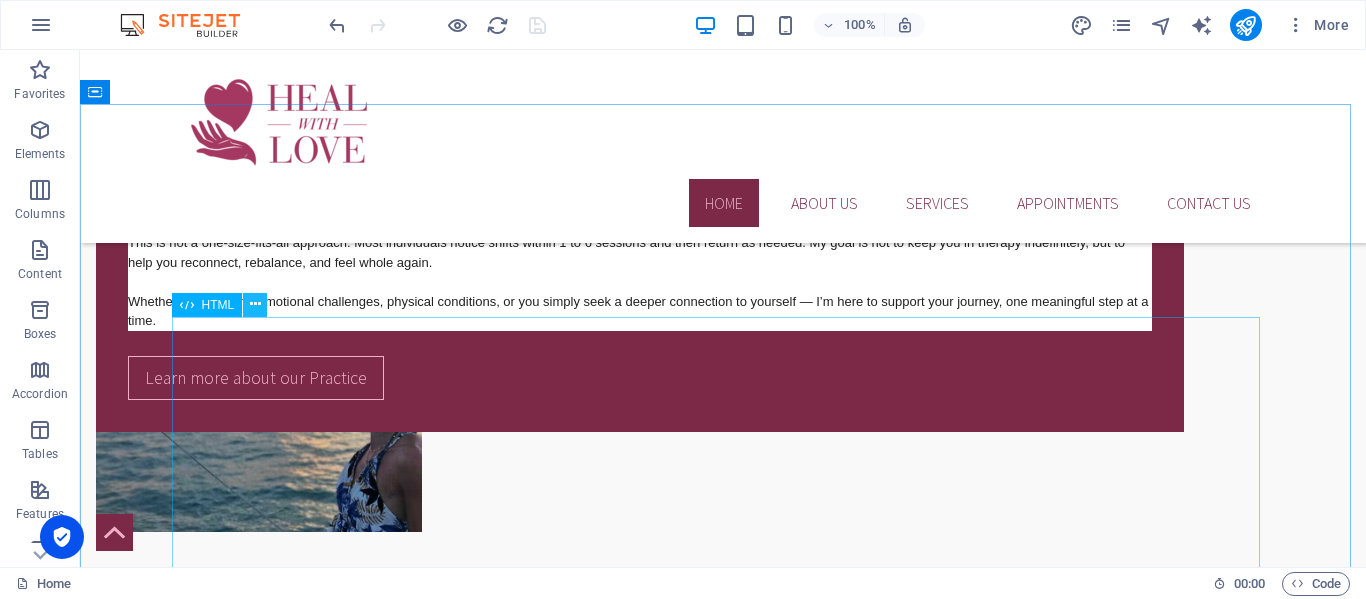 click at bounding box center (255, 304) 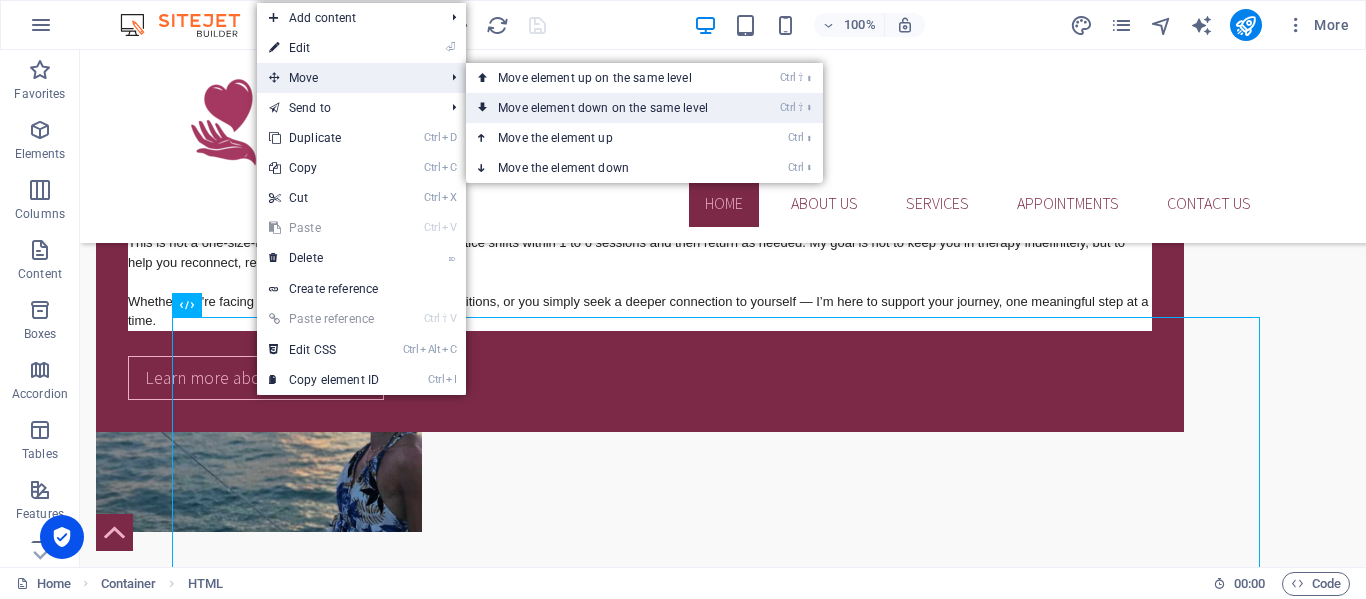 click on "Ctrl ⇧ ⬇  Move element down on the same level" at bounding box center [607, 108] 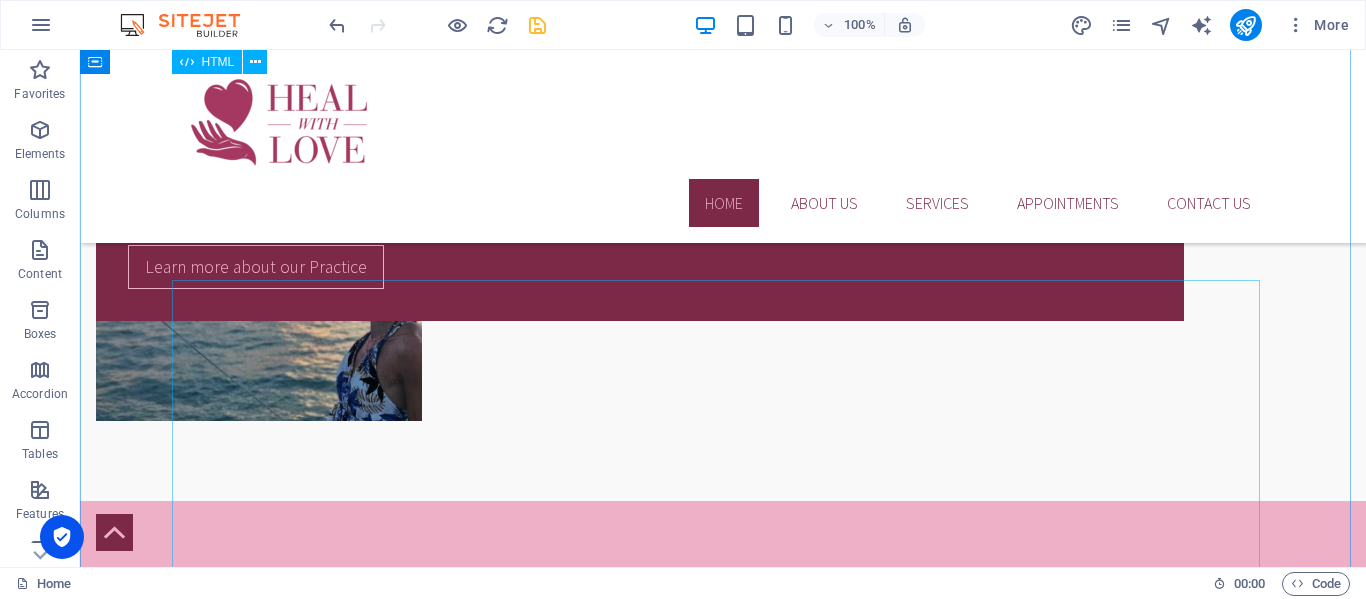 scroll, scrollTop: 3455, scrollLeft: 0, axis: vertical 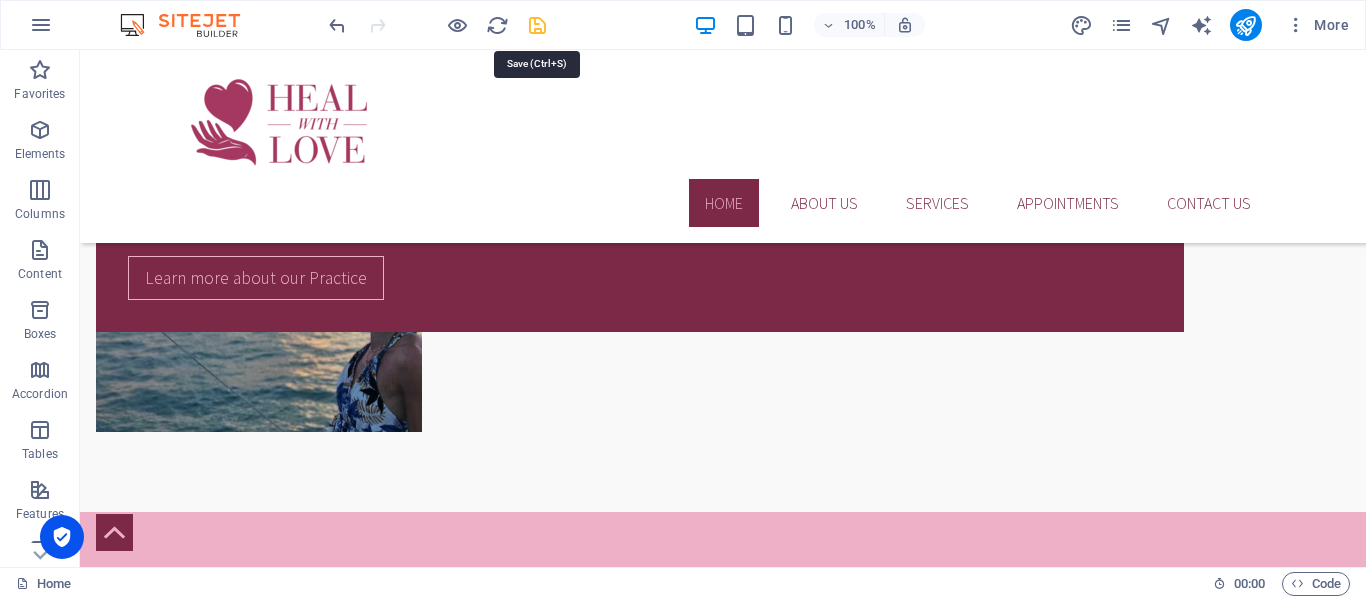 click at bounding box center [537, 25] 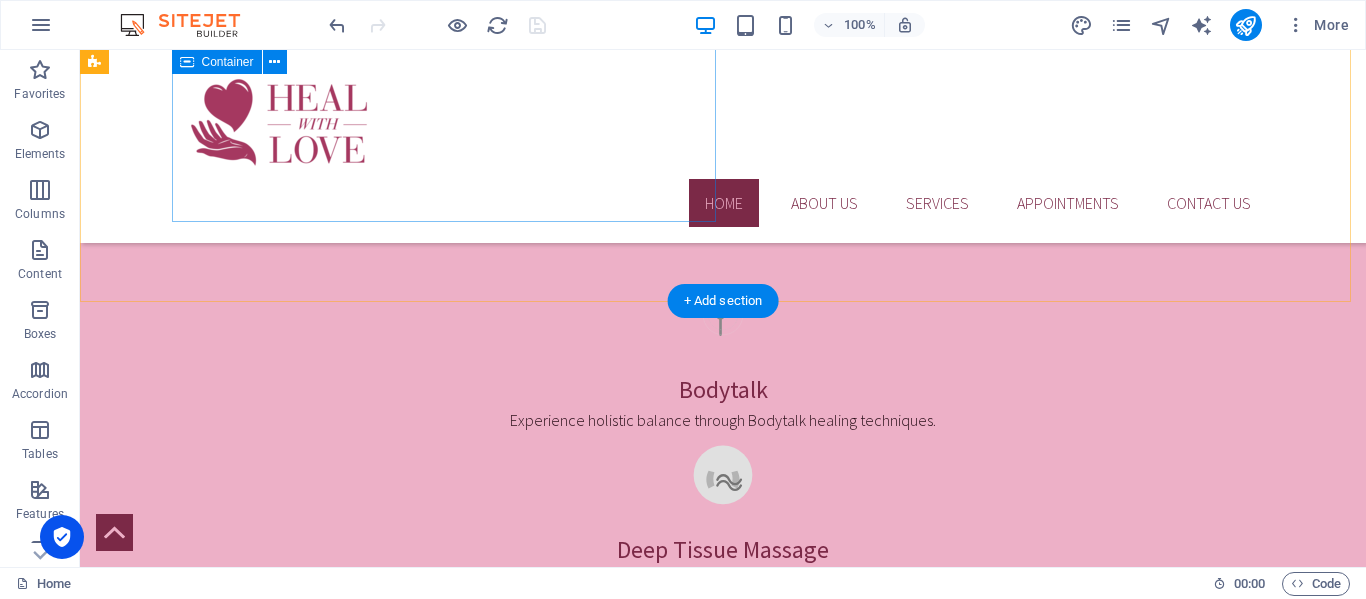 scroll, scrollTop: 1955, scrollLeft: 0, axis: vertical 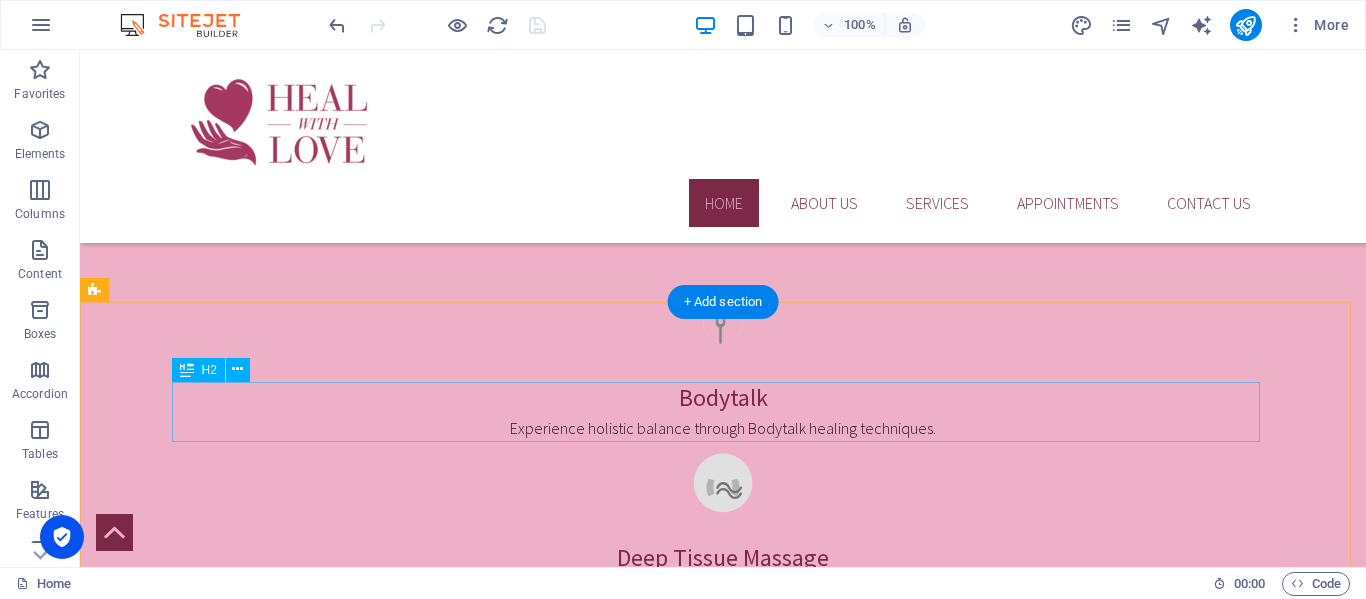 click on "Appointments" at bounding box center (723, 2122) 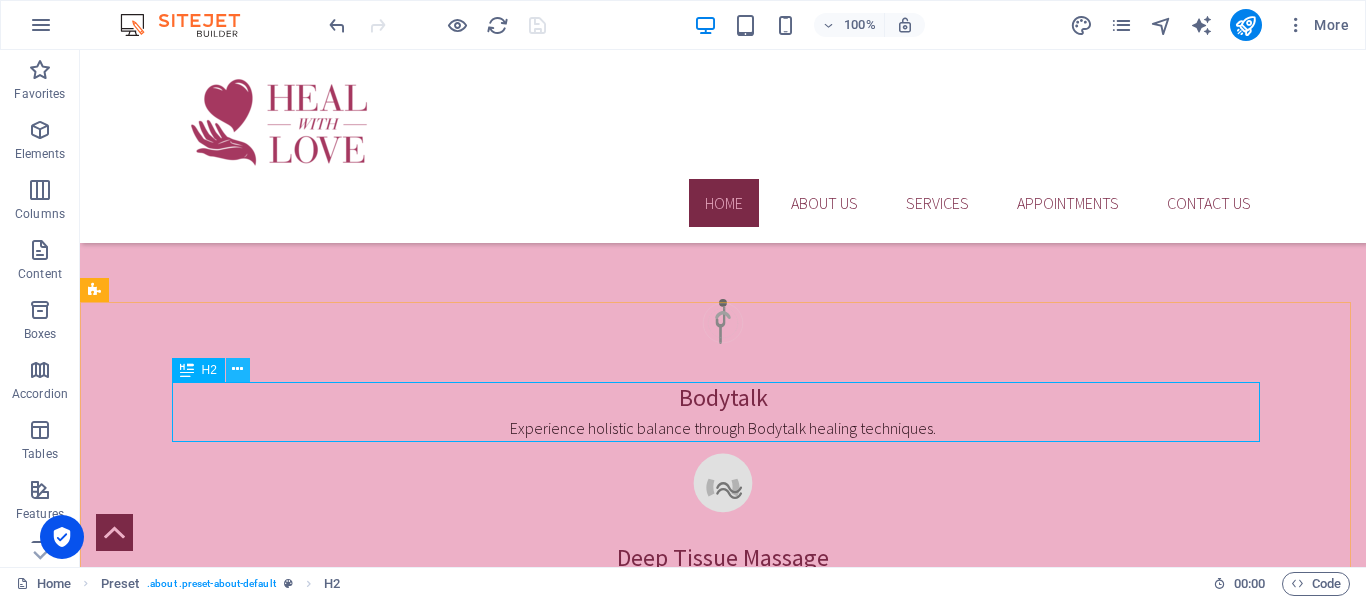click at bounding box center (237, 369) 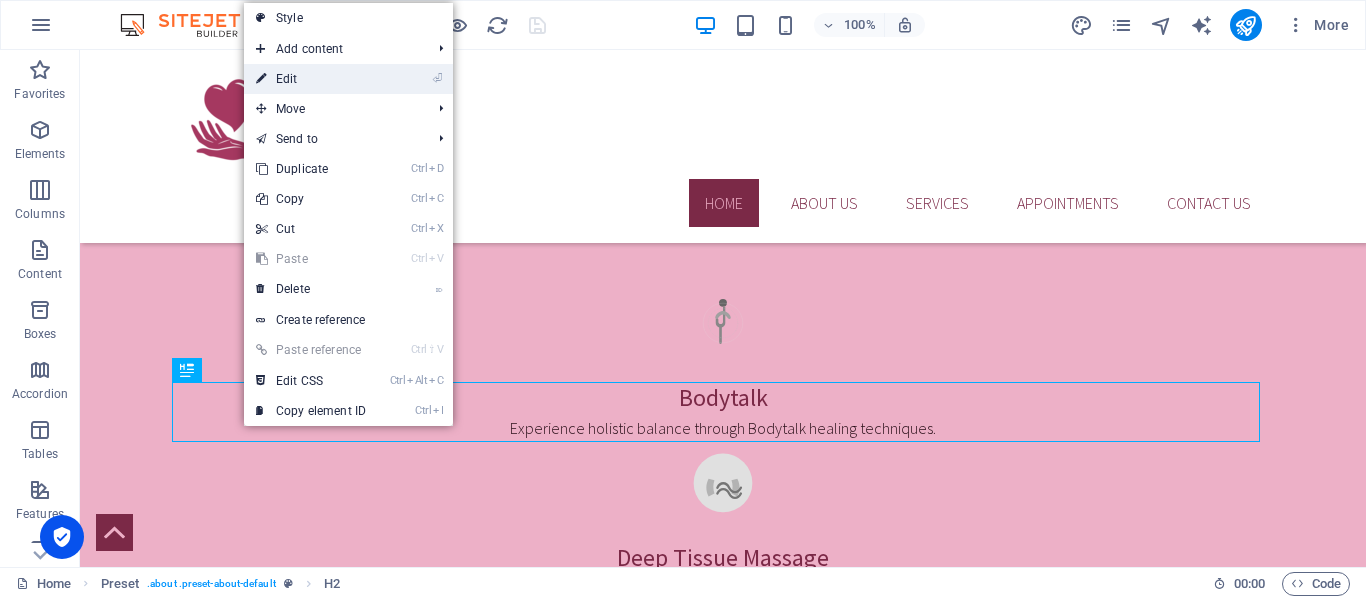 click on "⏎  Edit" at bounding box center [311, 79] 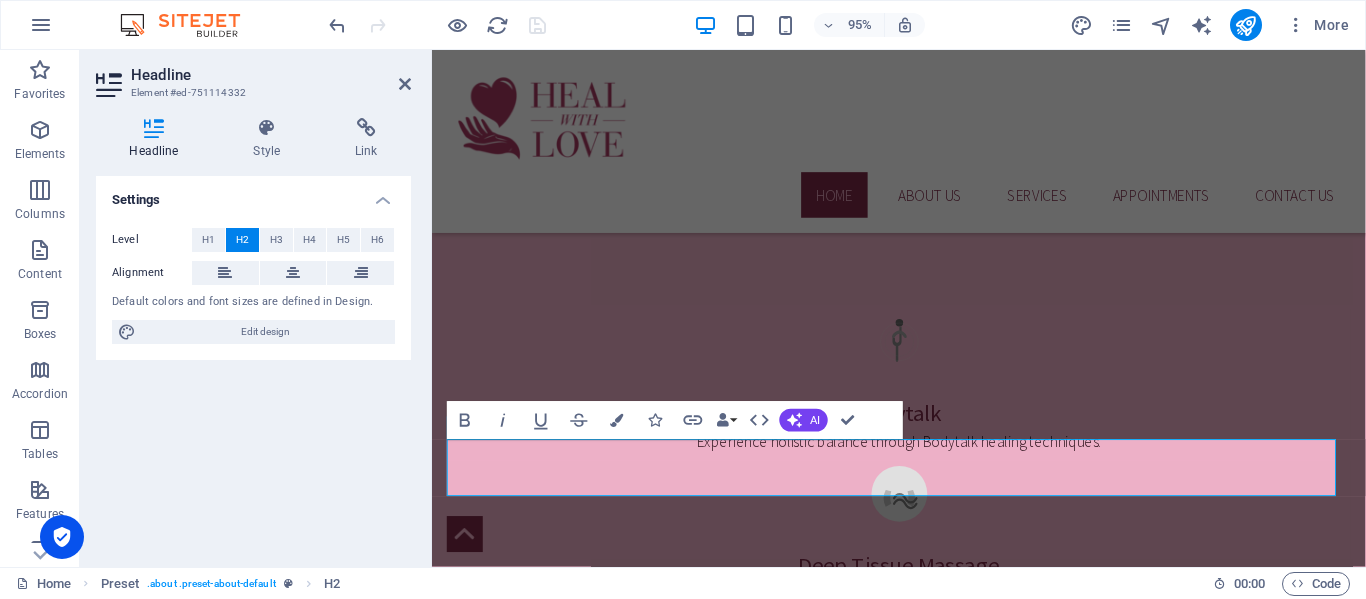scroll, scrollTop: 2003, scrollLeft: 0, axis: vertical 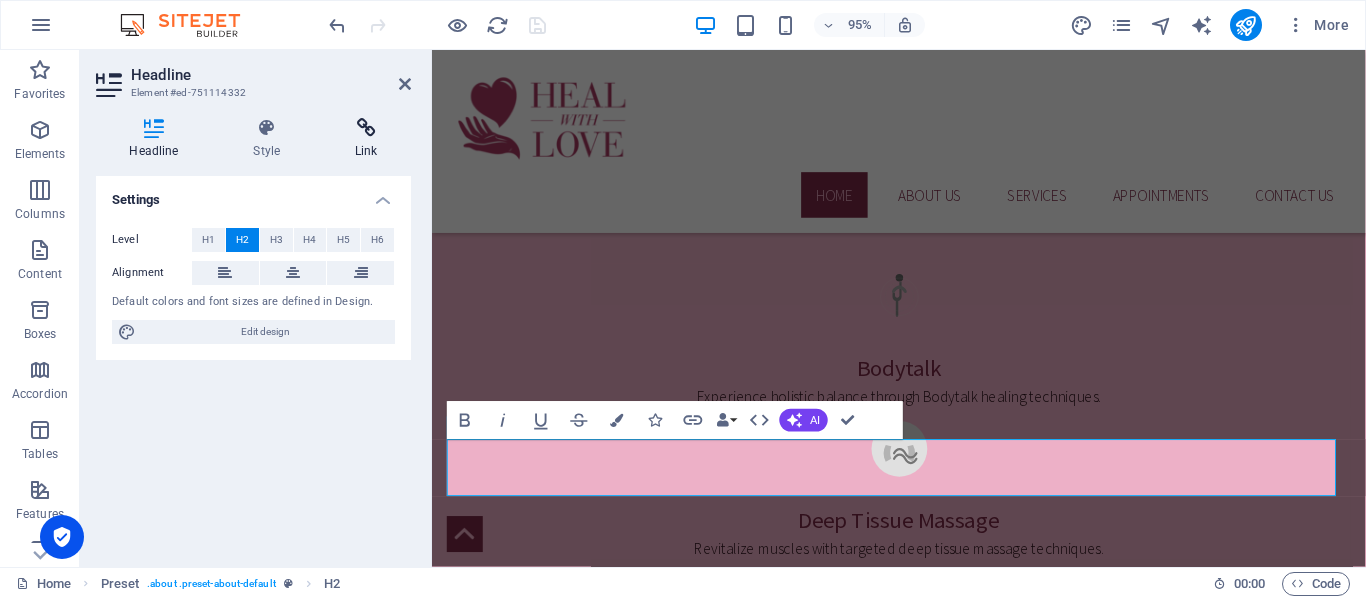 click at bounding box center (366, 128) 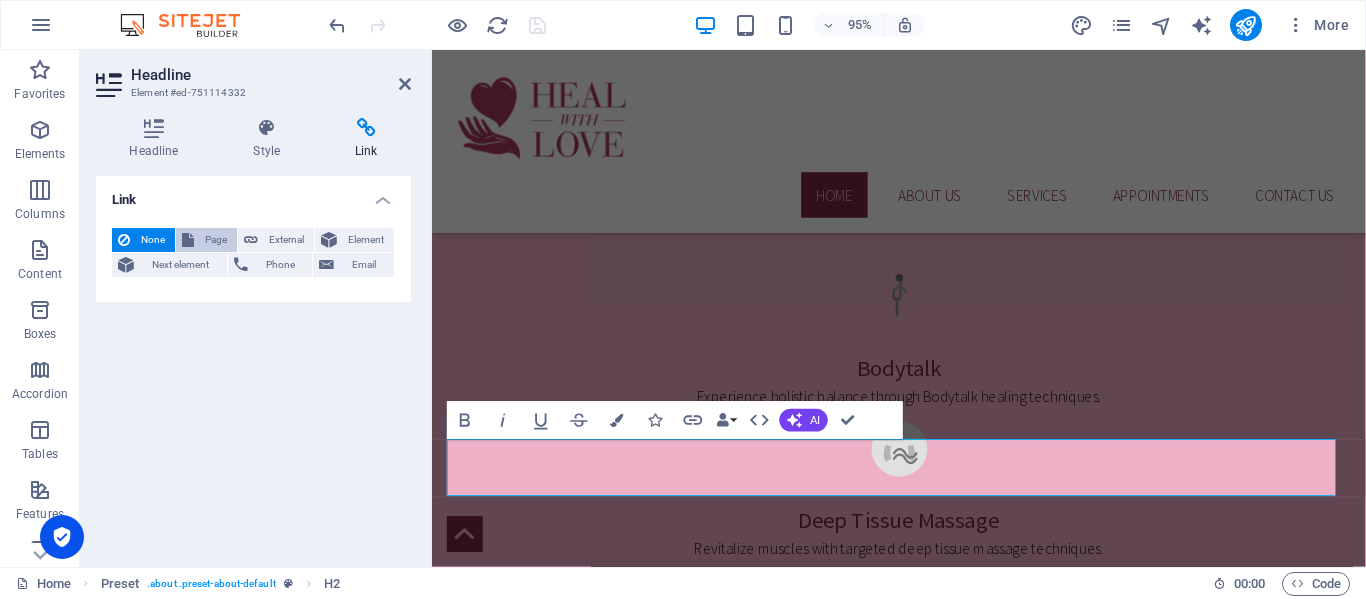 click on "Page" at bounding box center [215, 240] 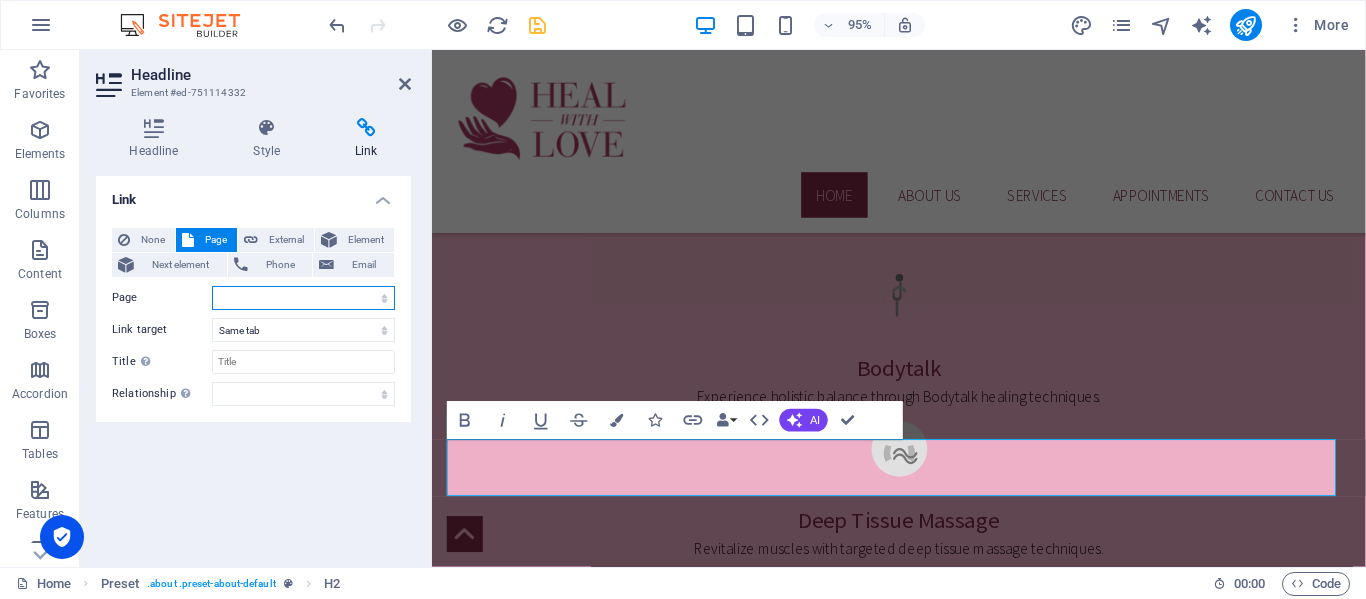 click on "Home About Us Services Appointments Legal Notice Privacy" at bounding box center (303, 298) 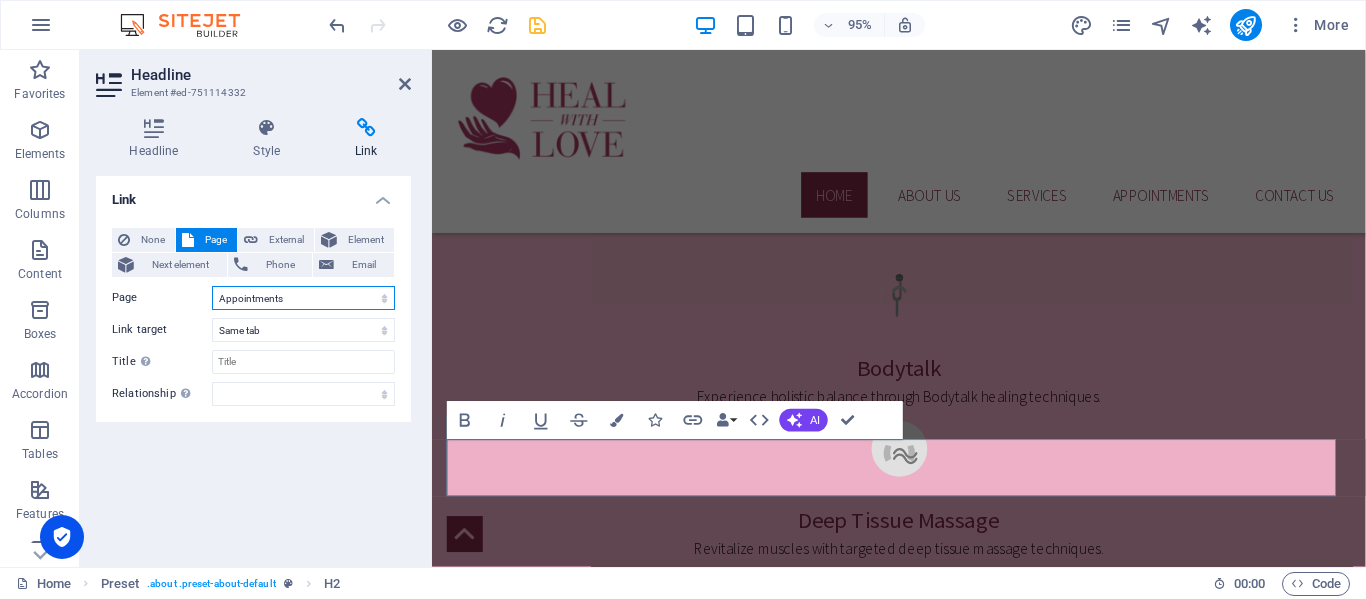 click on "Home About Us Services Appointments Legal Notice Privacy" at bounding box center [303, 298] 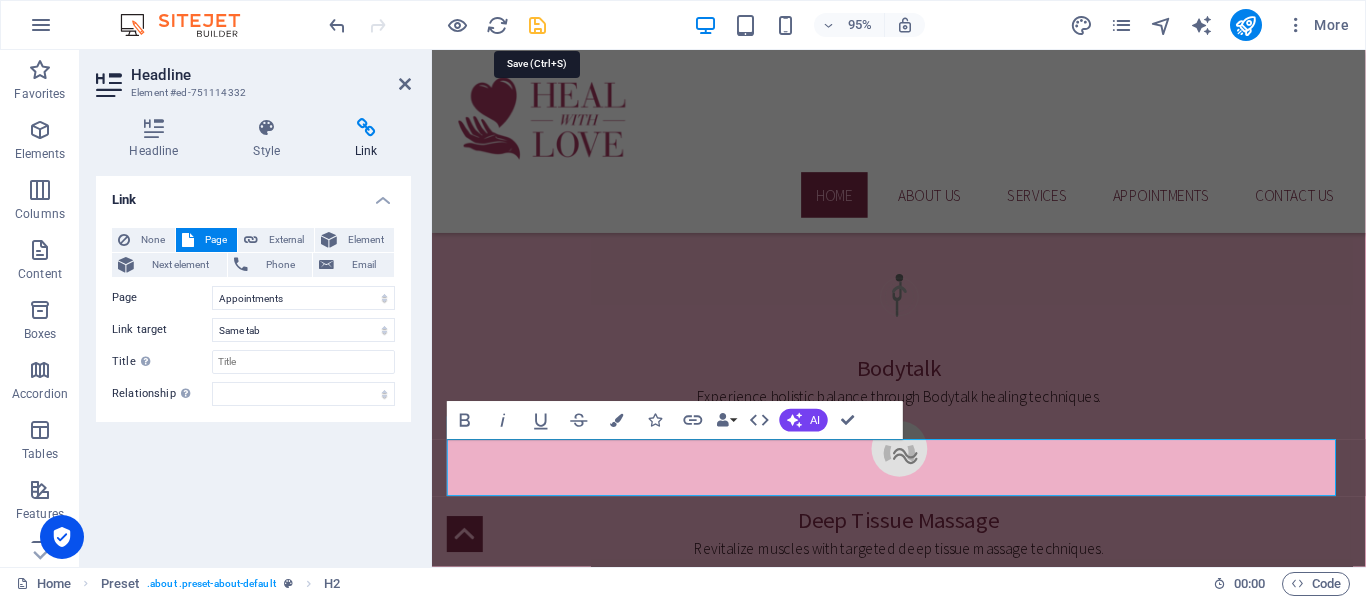 click at bounding box center (537, 25) 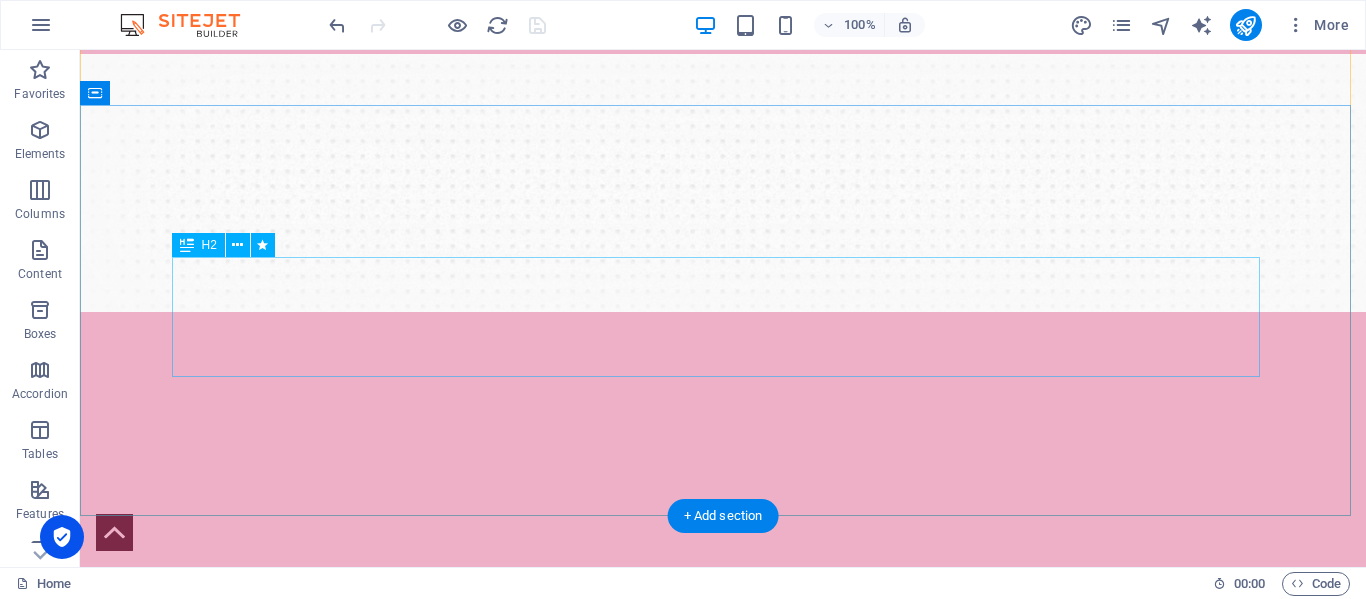 scroll, scrollTop: 455, scrollLeft: 0, axis: vertical 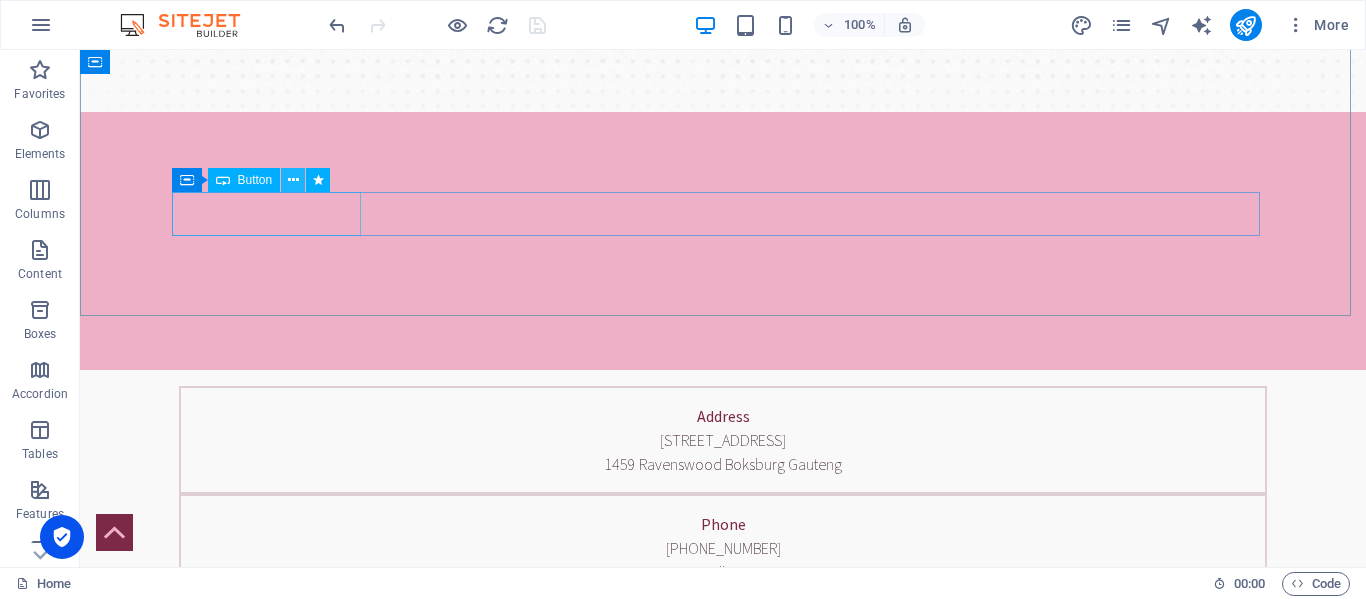 click at bounding box center [293, 180] 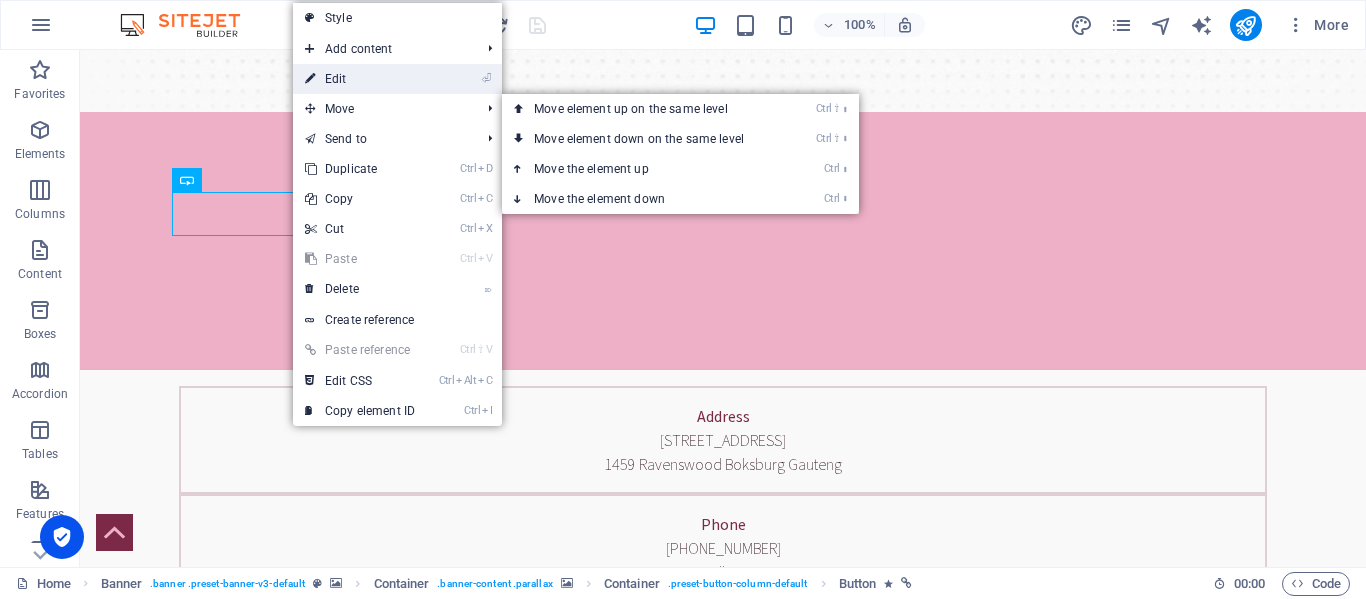 click on "⏎  Edit" at bounding box center (360, 79) 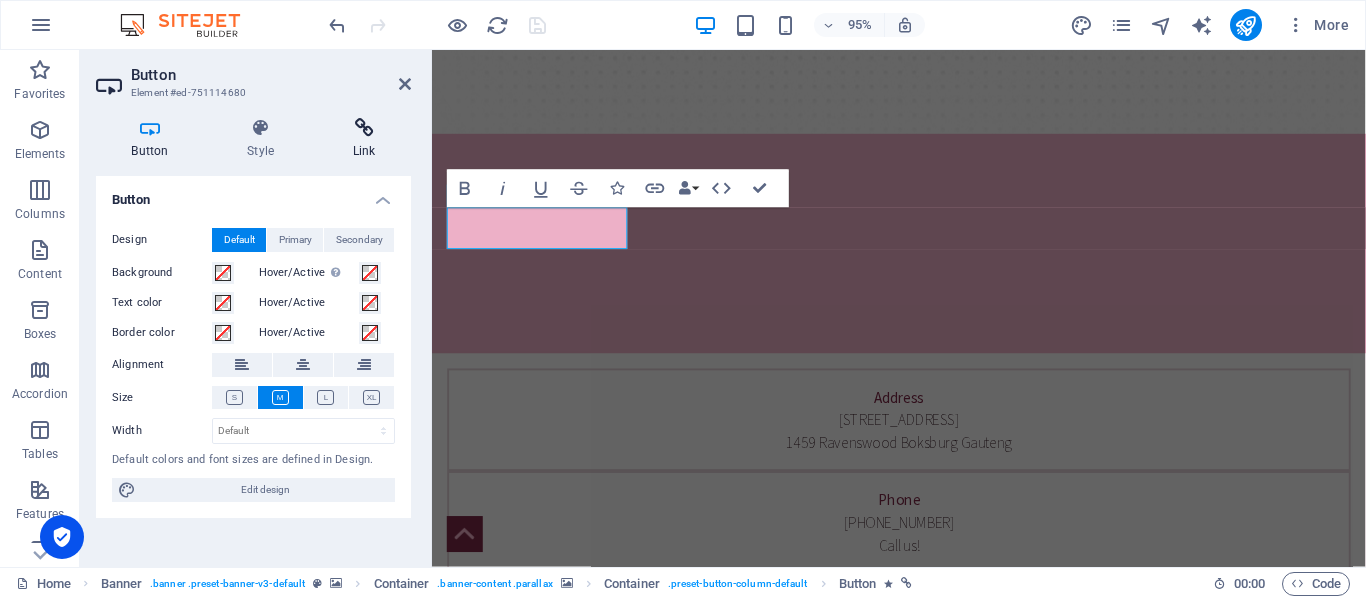 click at bounding box center [364, 128] 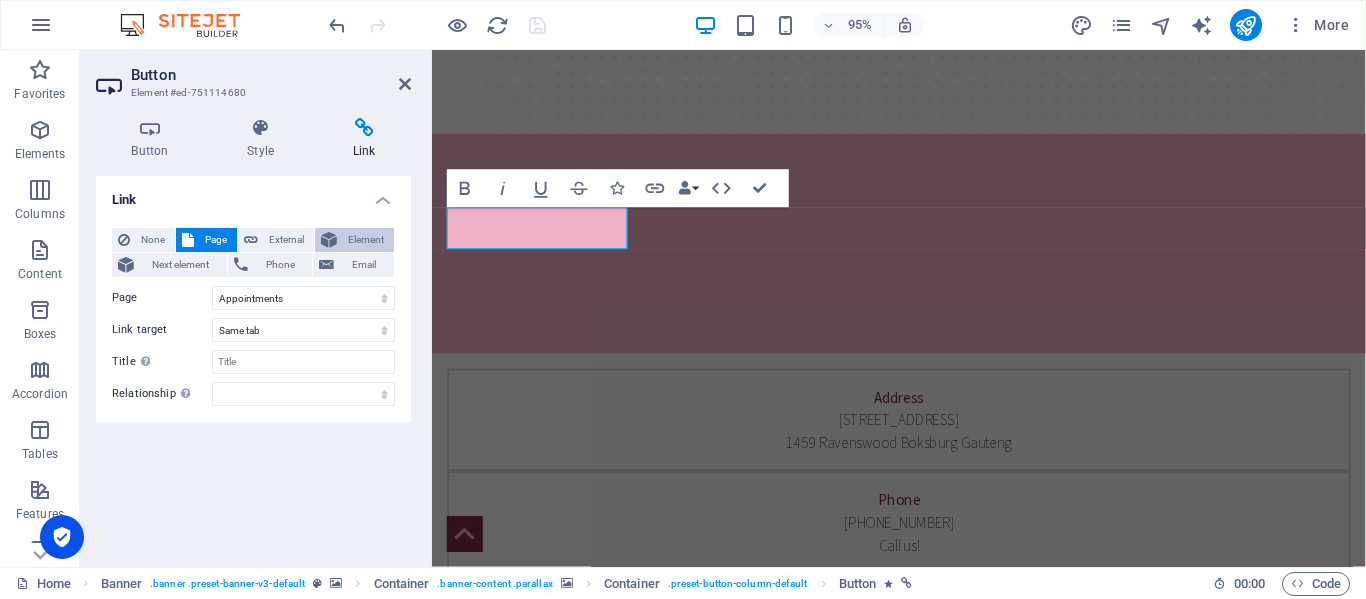 click on "Element" at bounding box center (365, 240) 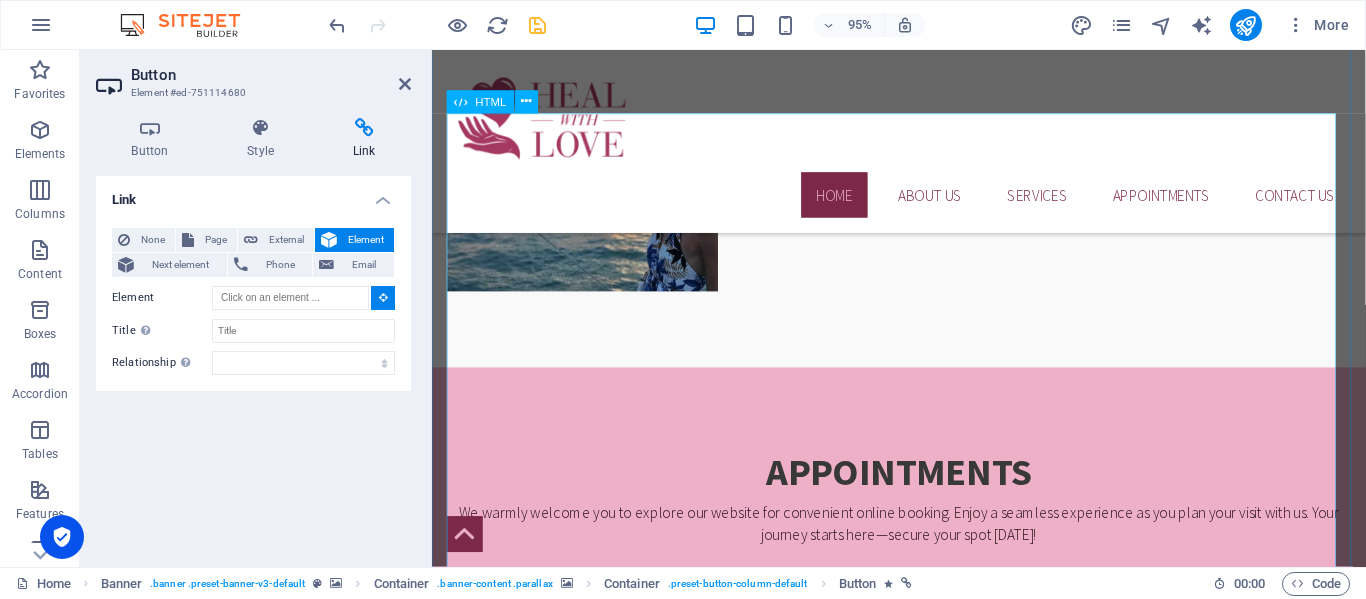 scroll, scrollTop: 4055, scrollLeft: 0, axis: vertical 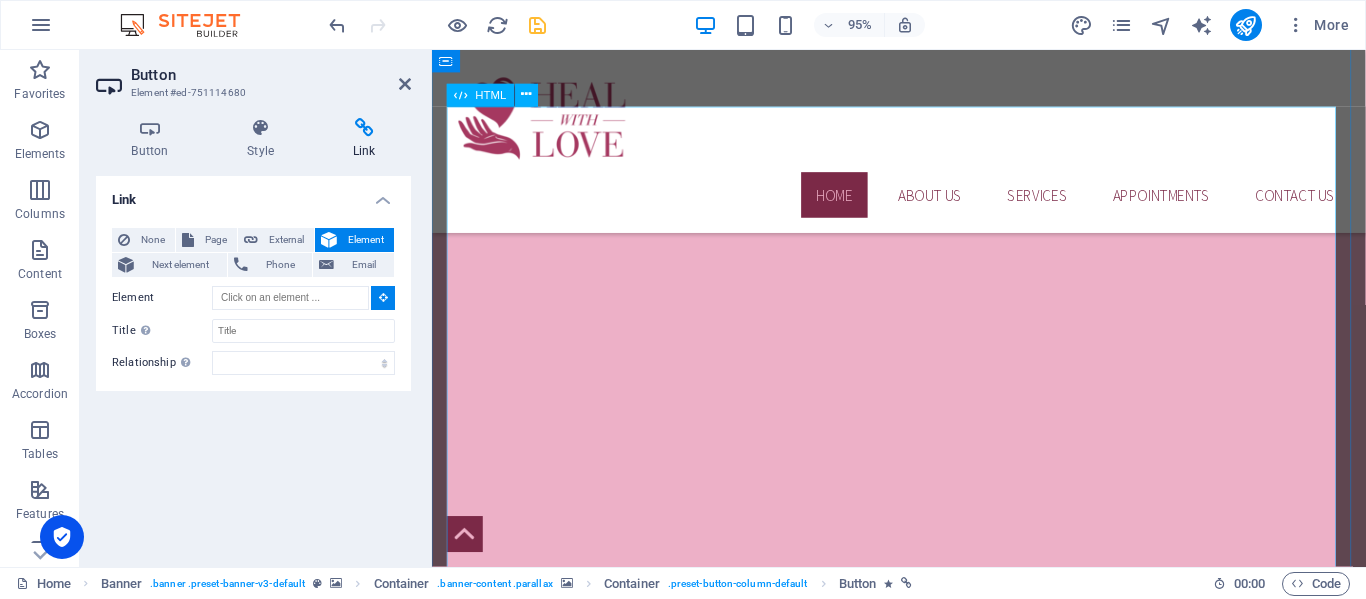 click at bounding box center [923, 2297] 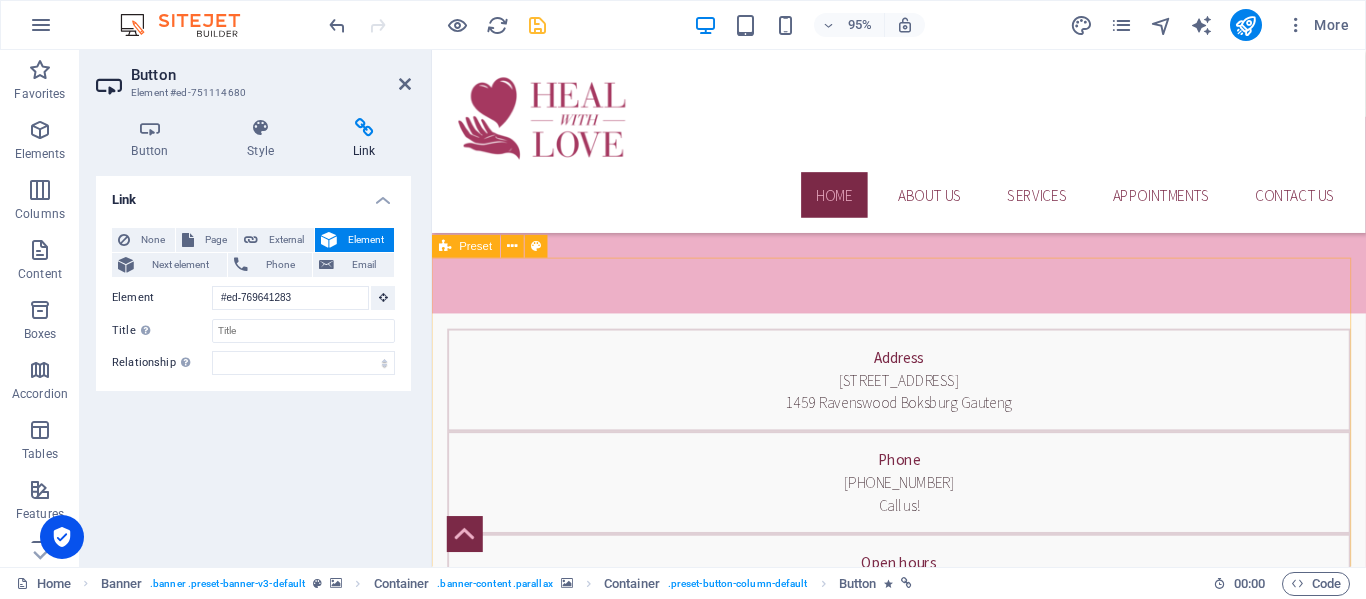 scroll, scrollTop: 371, scrollLeft: 0, axis: vertical 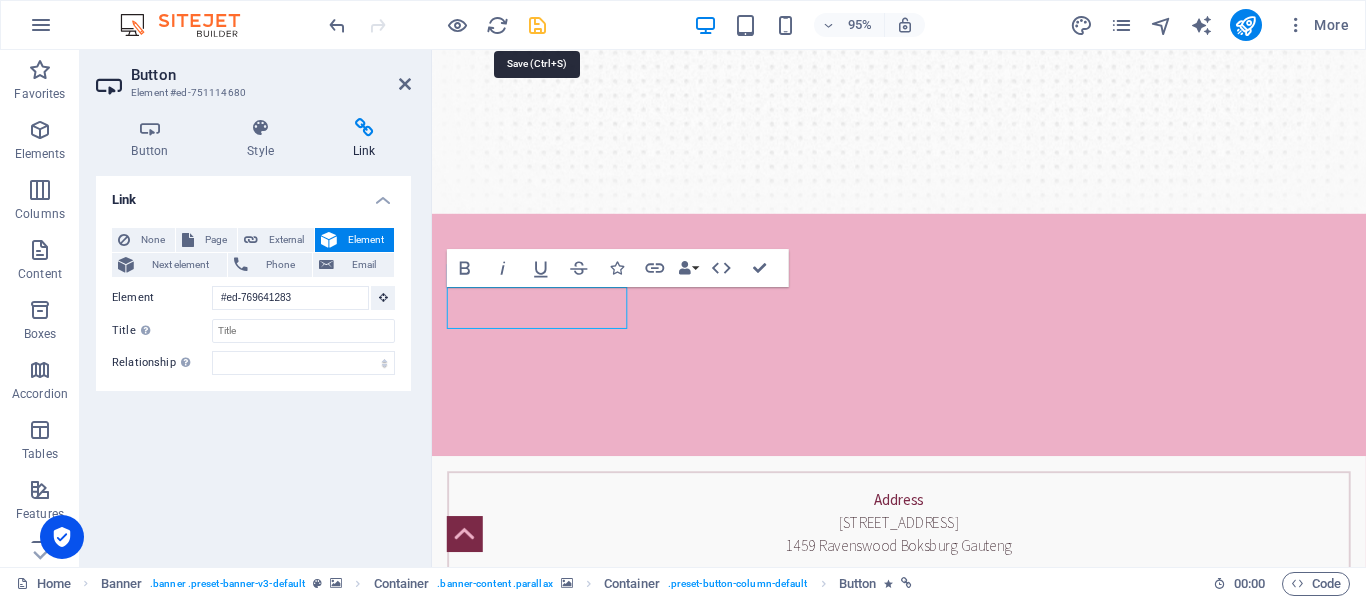 click at bounding box center [537, 25] 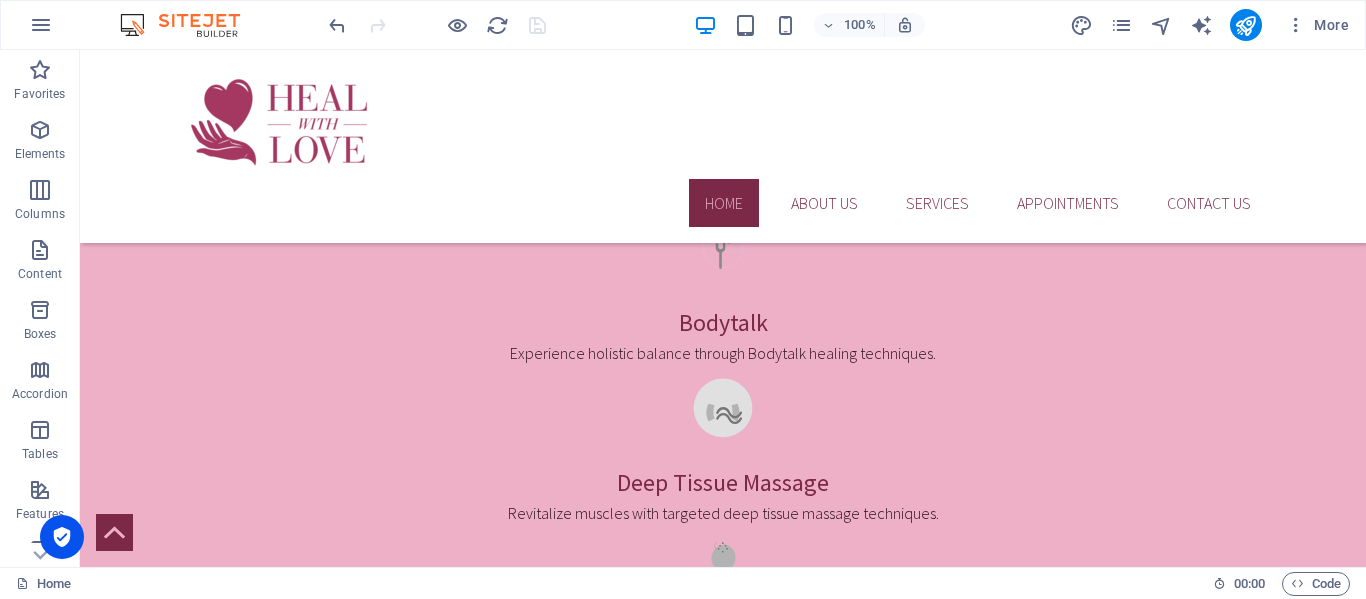 scroll, scrollTop: 2071, scrollLeft: 0, axis: vertical 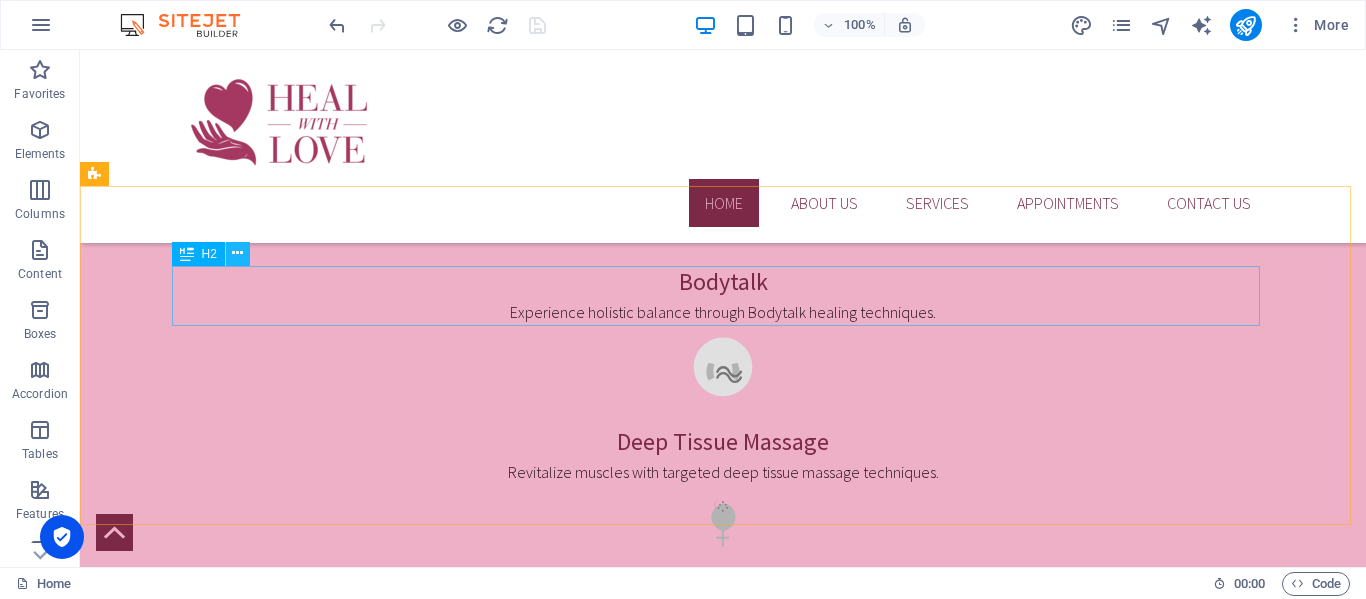 click at bounding box center (237, 253) 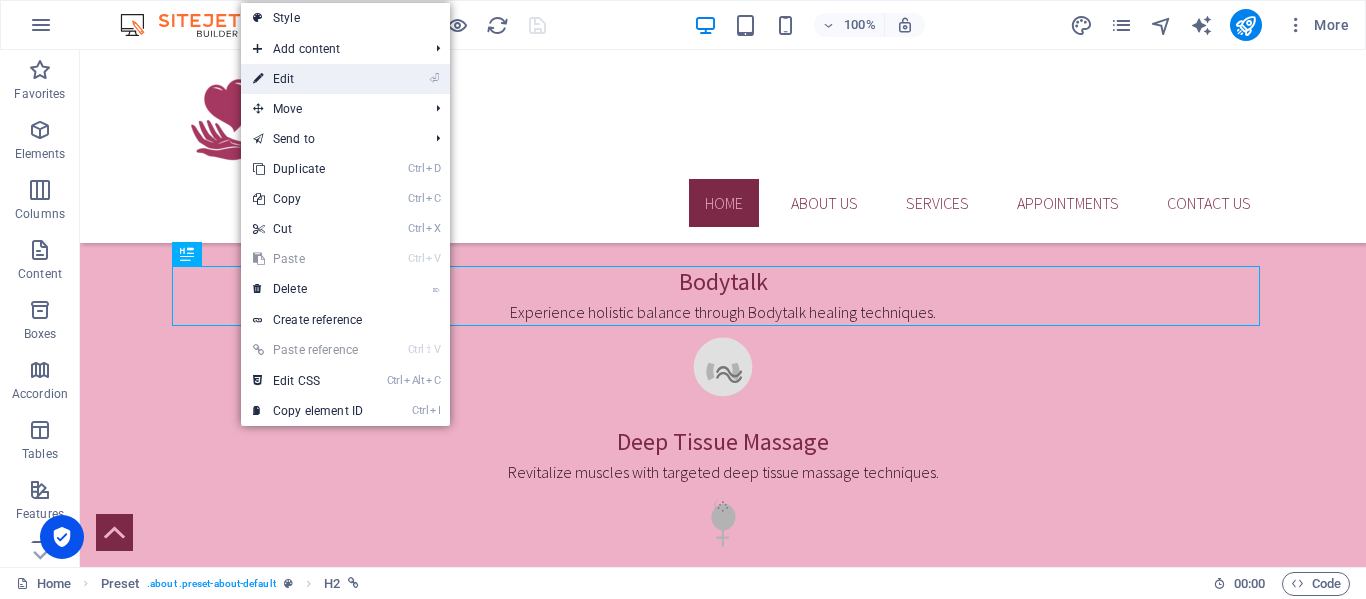 click on "⏎  Edit" at bounding box center (308, 79) 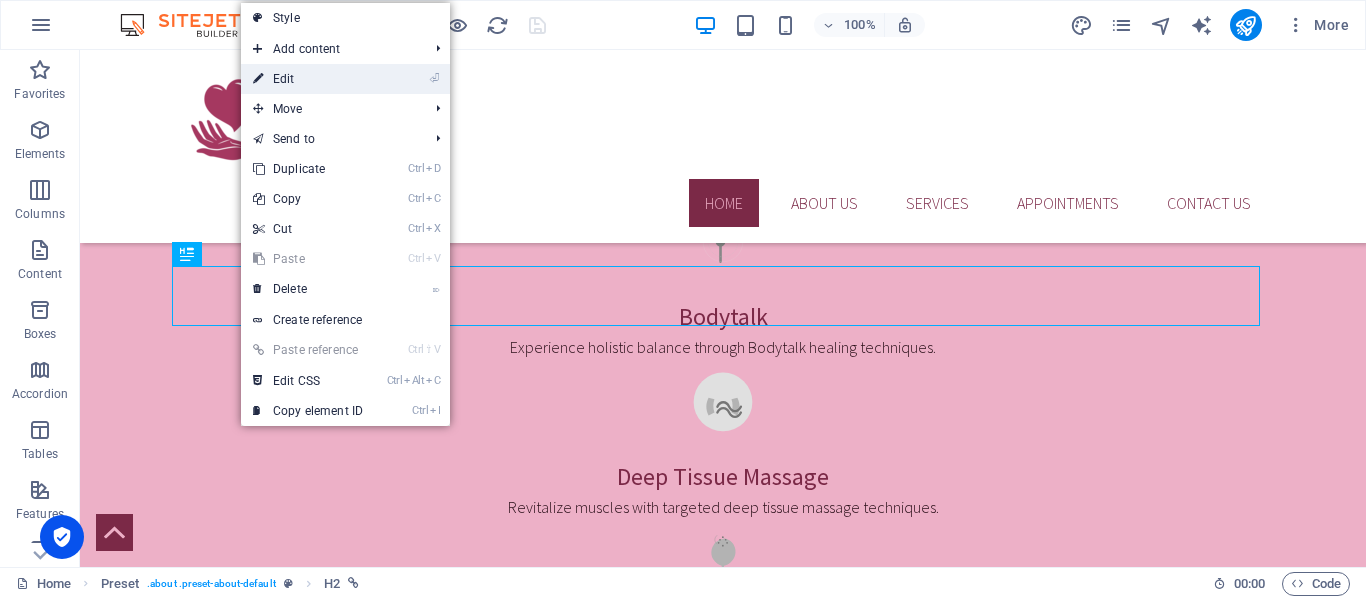 scroll, scrollTop: 2119, scrollLeft: 0, axis: vertical 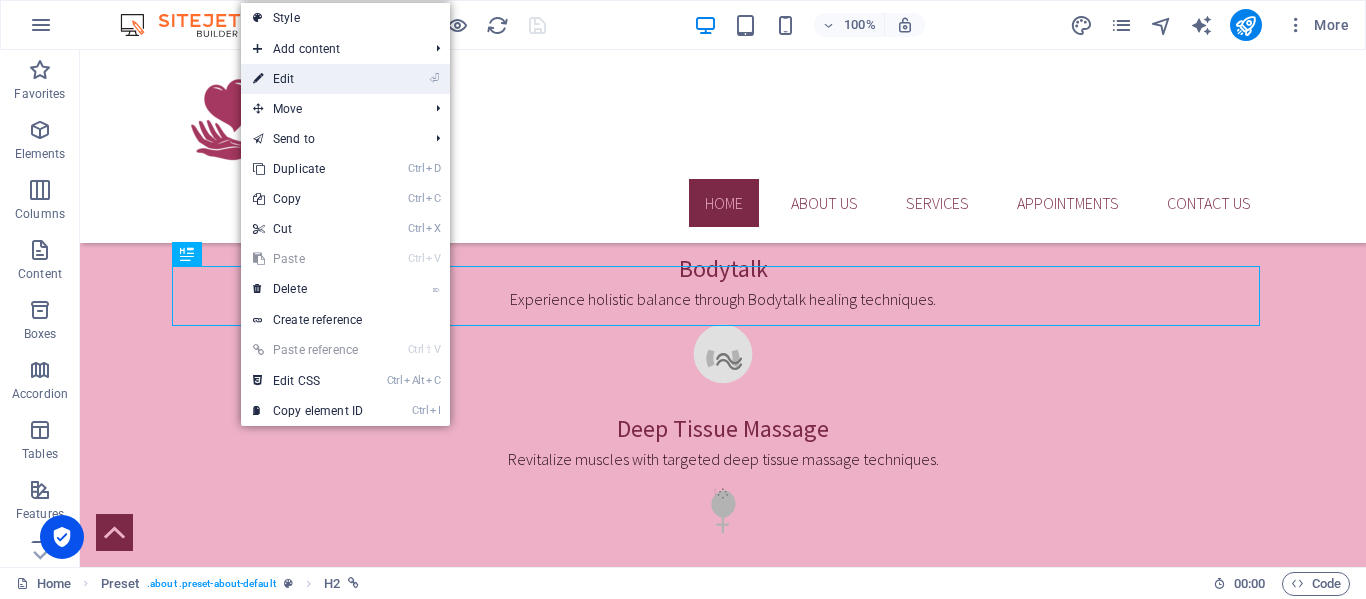 select on "3" 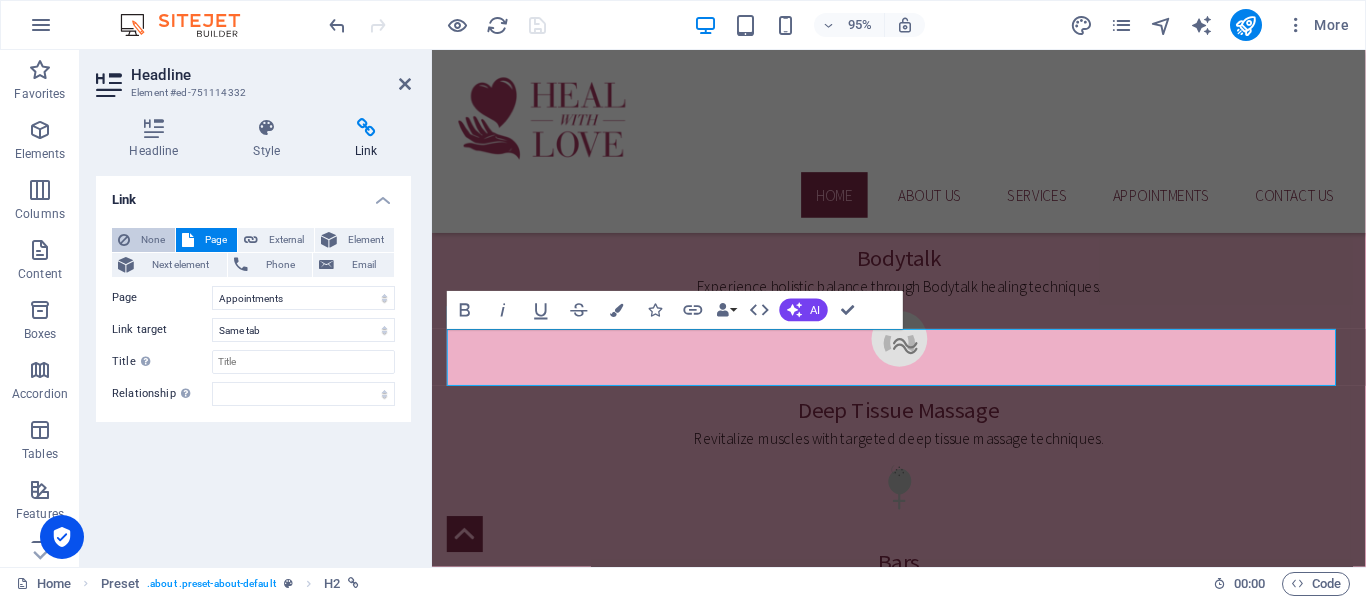 click on "None" at bounding box center [152, 240] 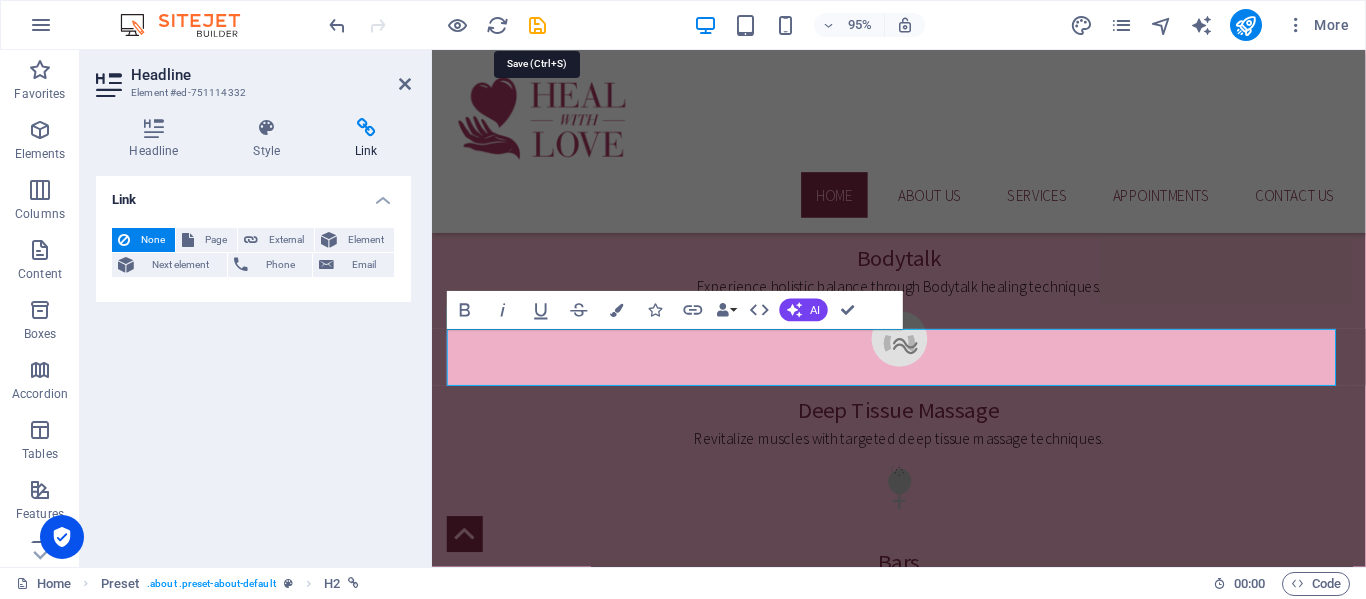 click at bounding box center (537, 25) 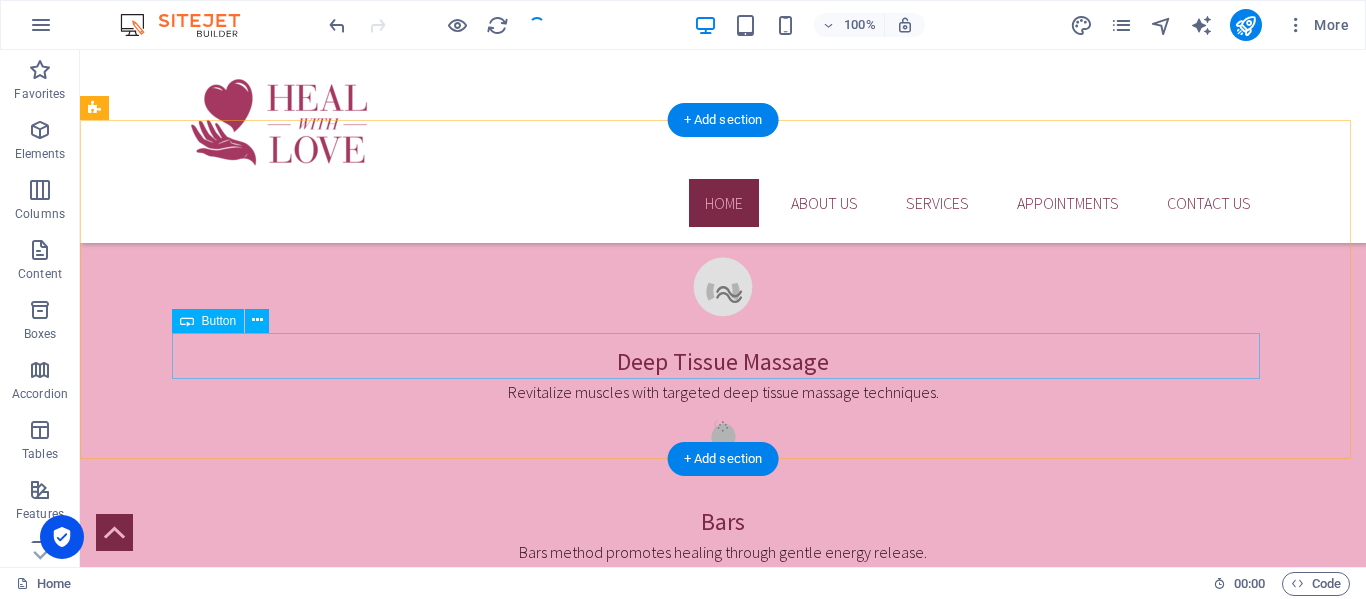scroll, scrollTop: 2171, scrollLeft: 0, axis: vertical 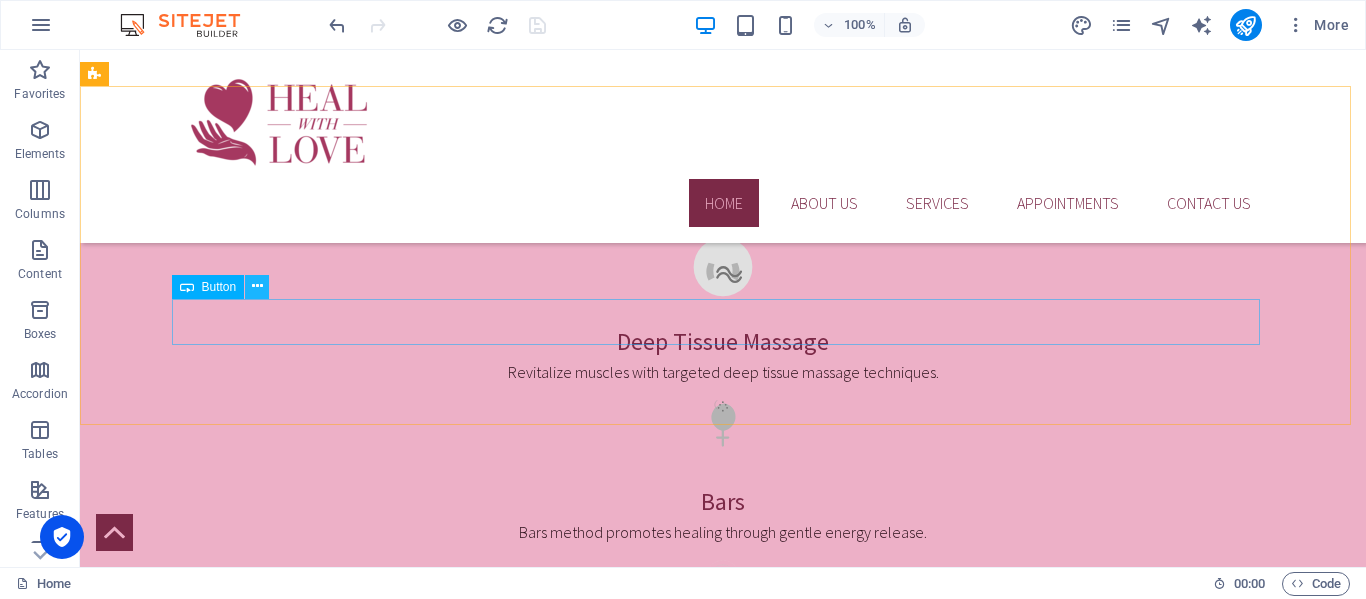 click at bounding box center [257, 286] 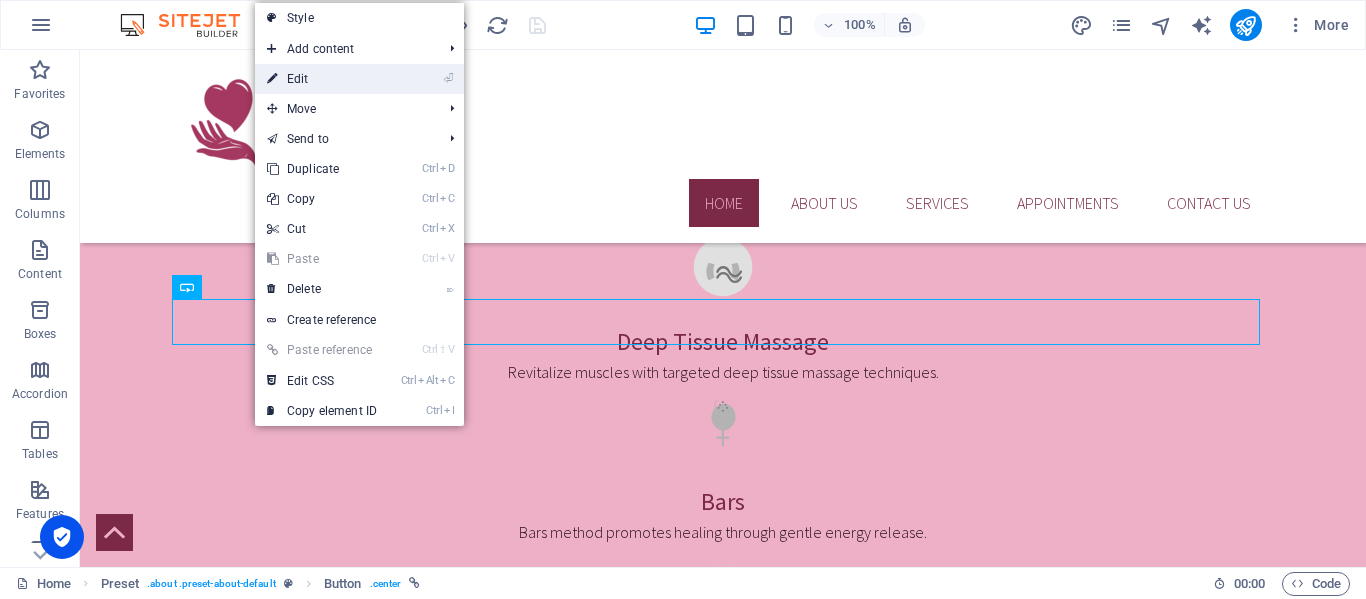 click on "⏎  Edit" at bounding box center (322, 79) 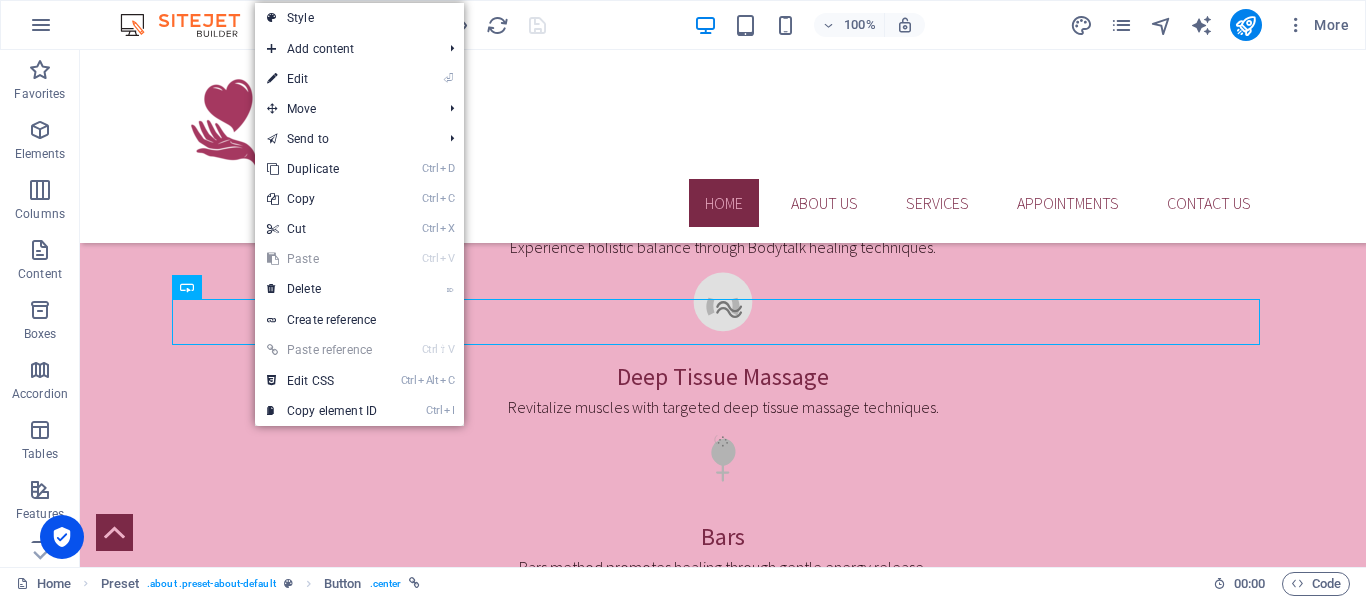 select on "3" 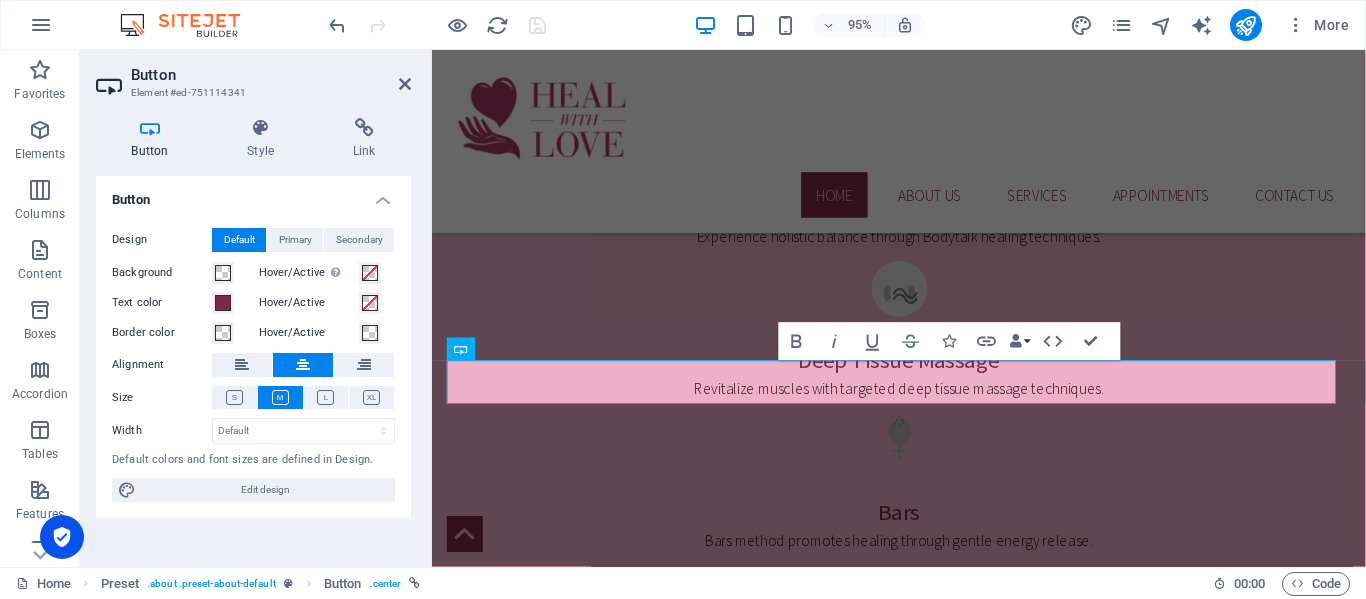 scroll, scrollTop: 2219, scrollLeft: 0, axis: vertical 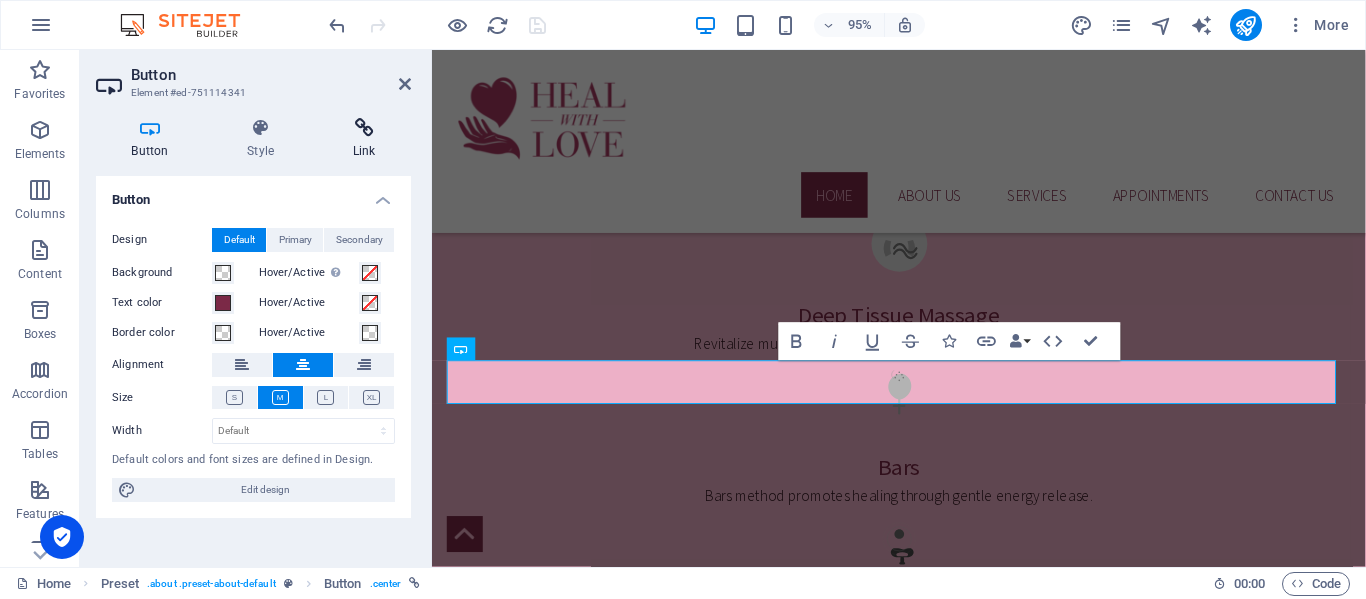 click at bounding box center (364, 128) 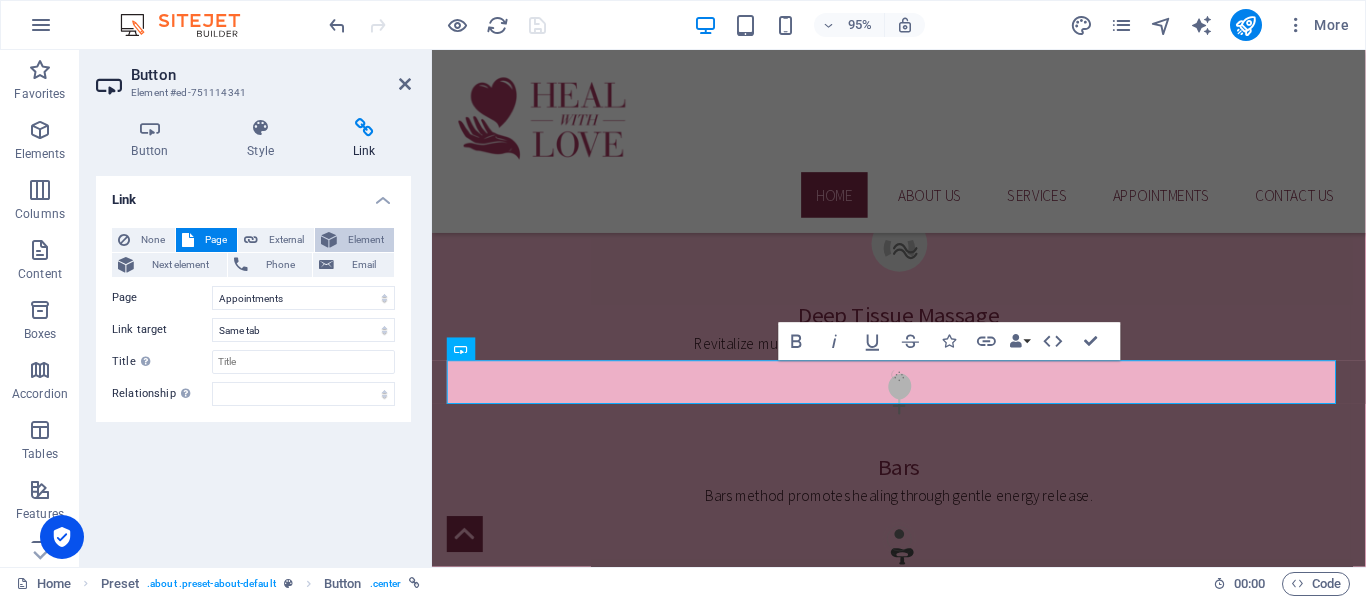 click on "Element" at bounding box center (365, 240) 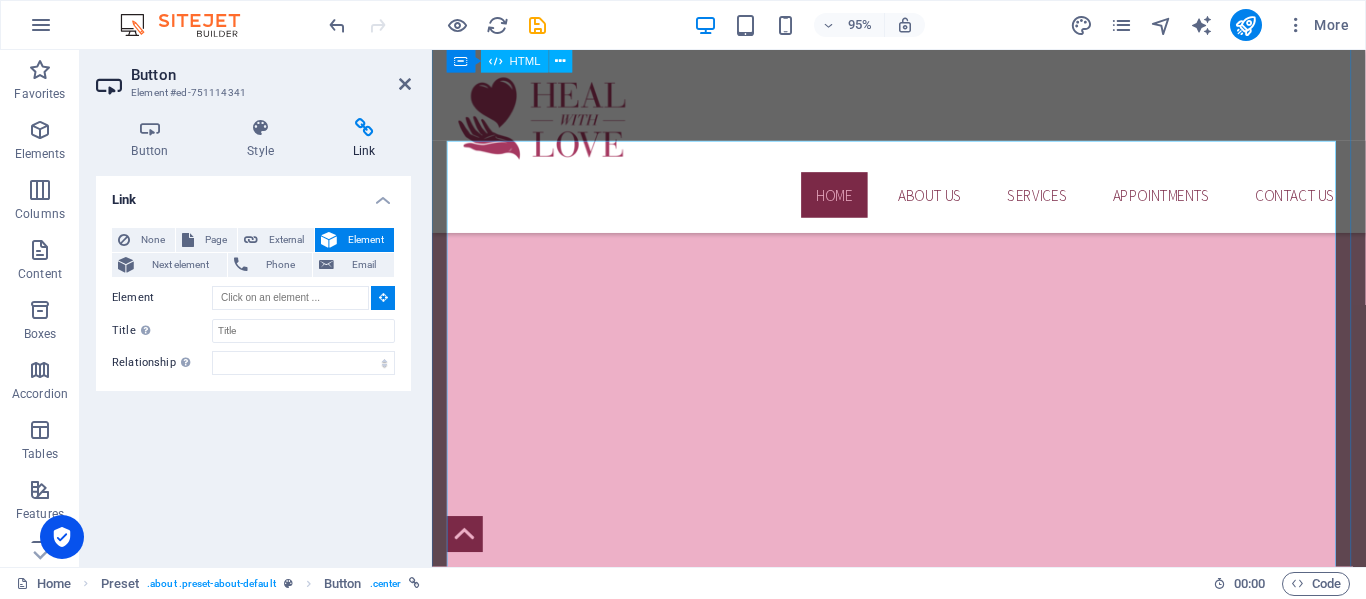 scroll, scrollTop: 4019, scrollLeft: 0, axis: vertical 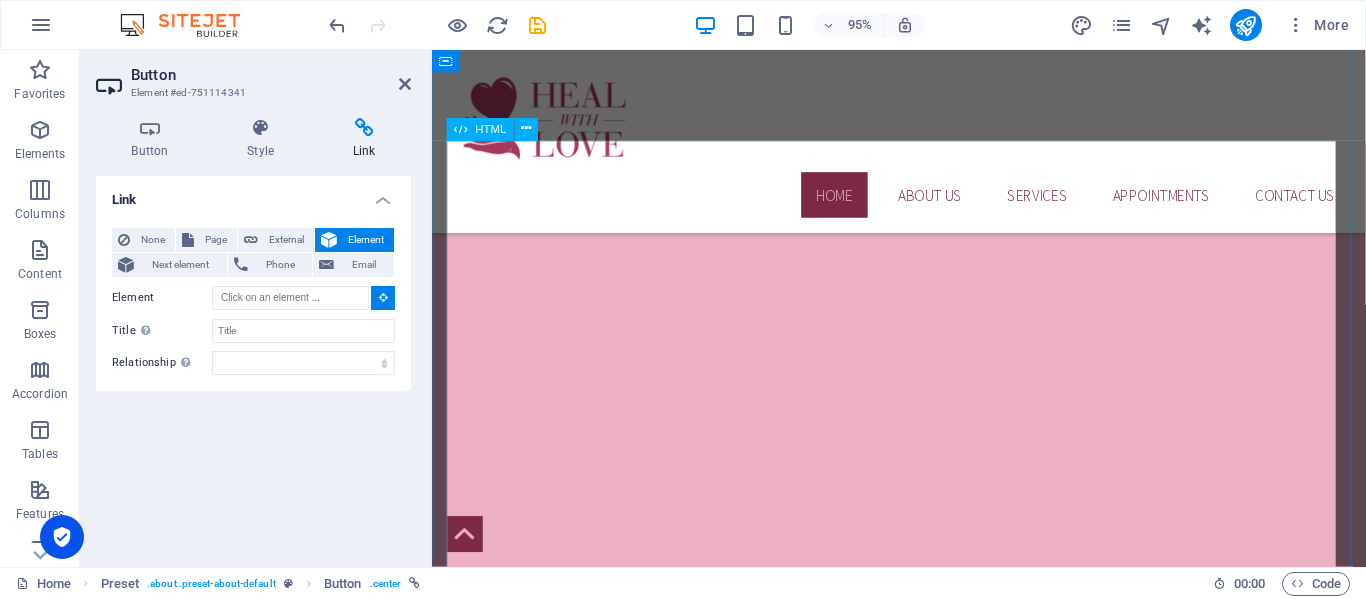 click at bounding box center [923, 2333] 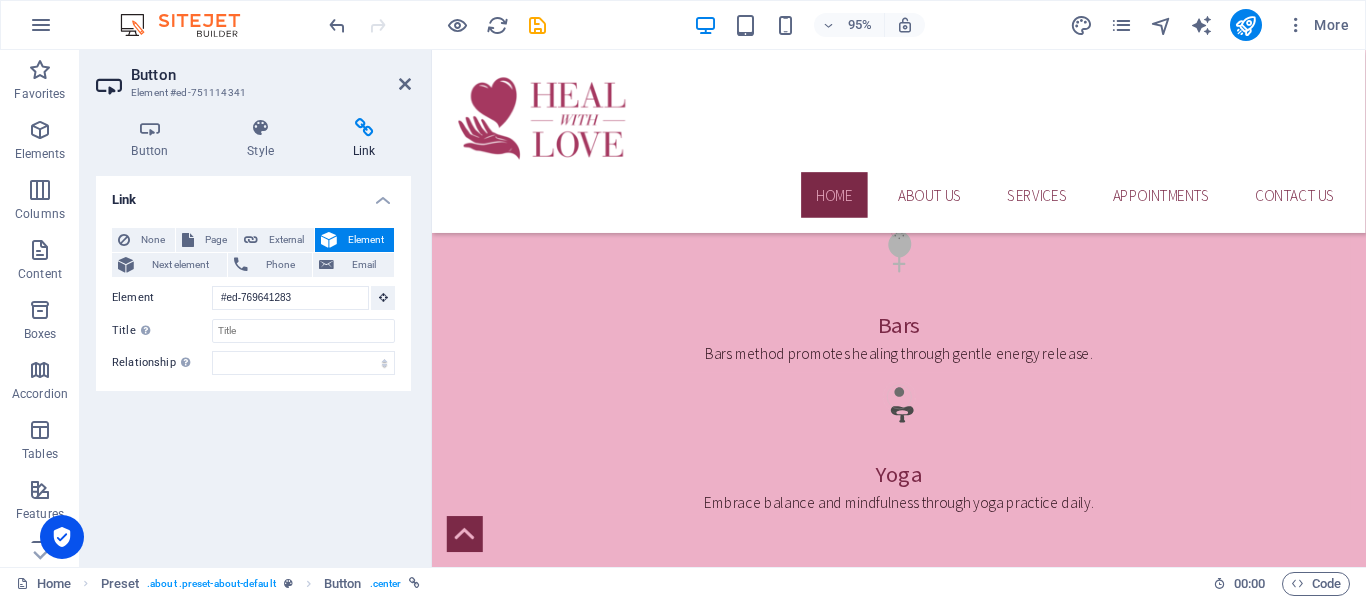 scroll, scrollTop: 2297, scrollLeft: 0, axis: vertical 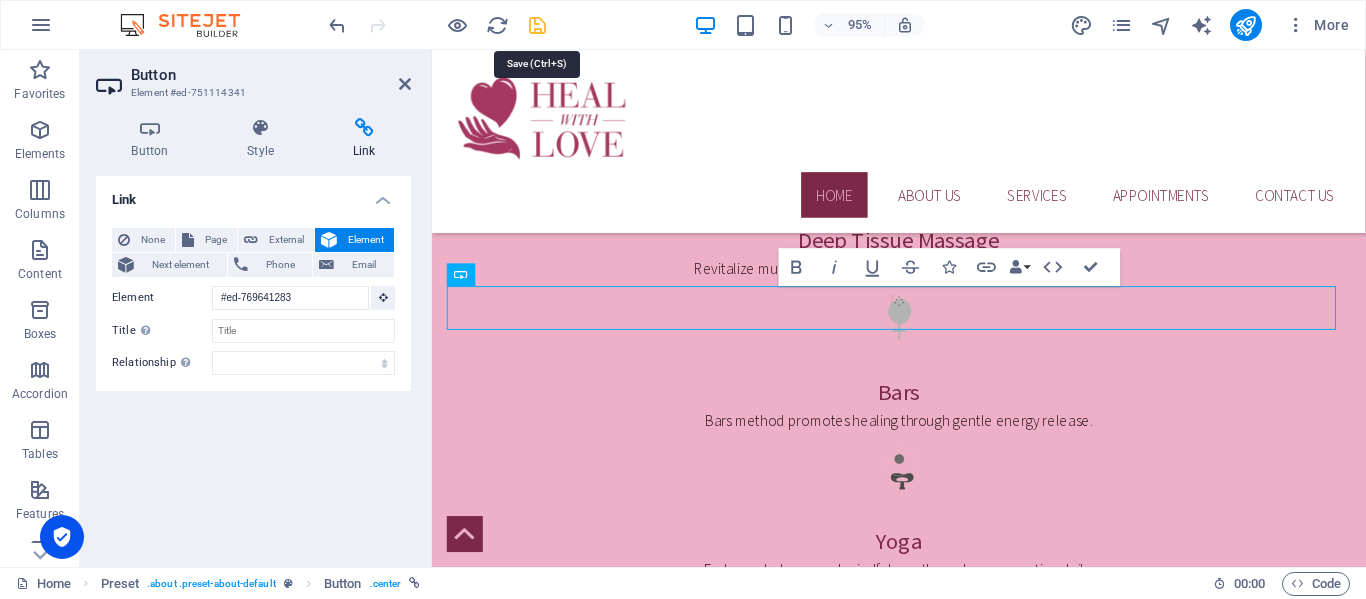 click at bounding box center [537, 25] 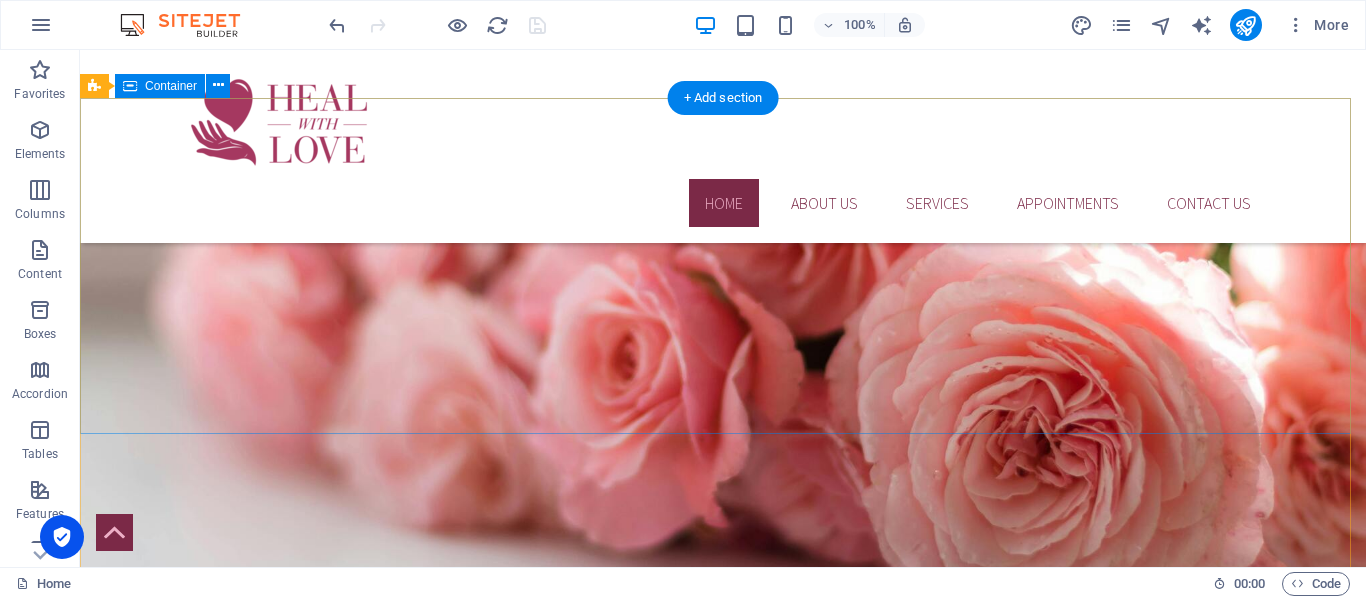 scroll, scrollTop: 4149, scrollLeft: 0, axis: vertical 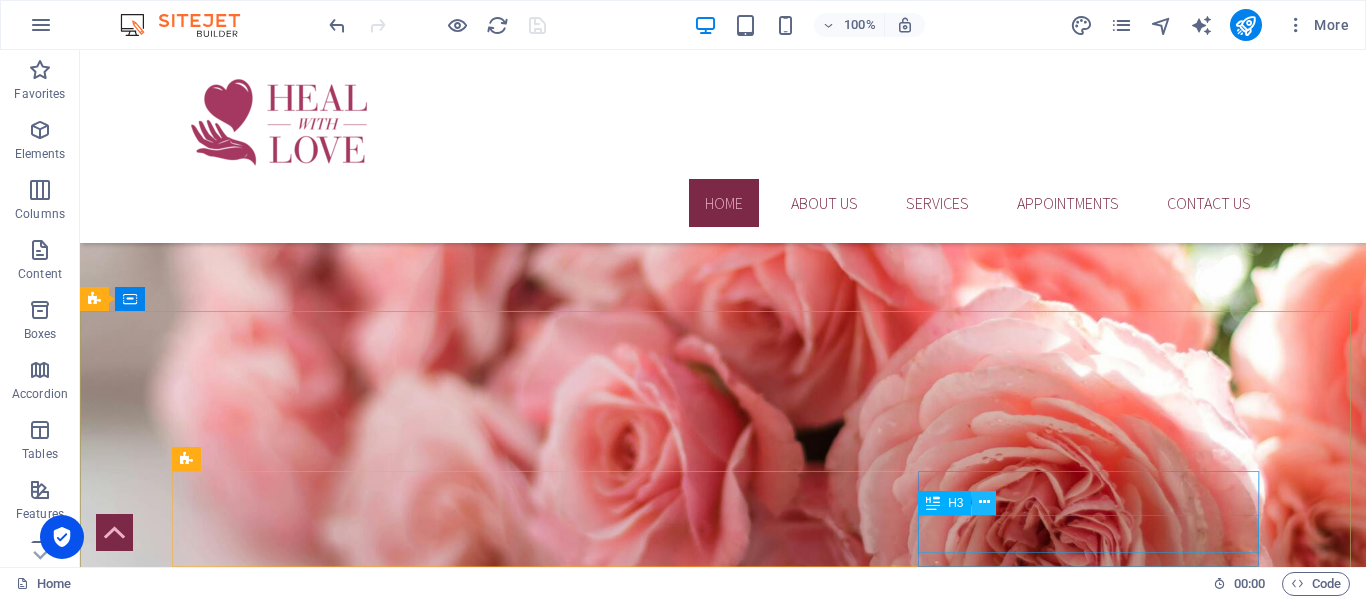 click at bounding box center (984, 502) 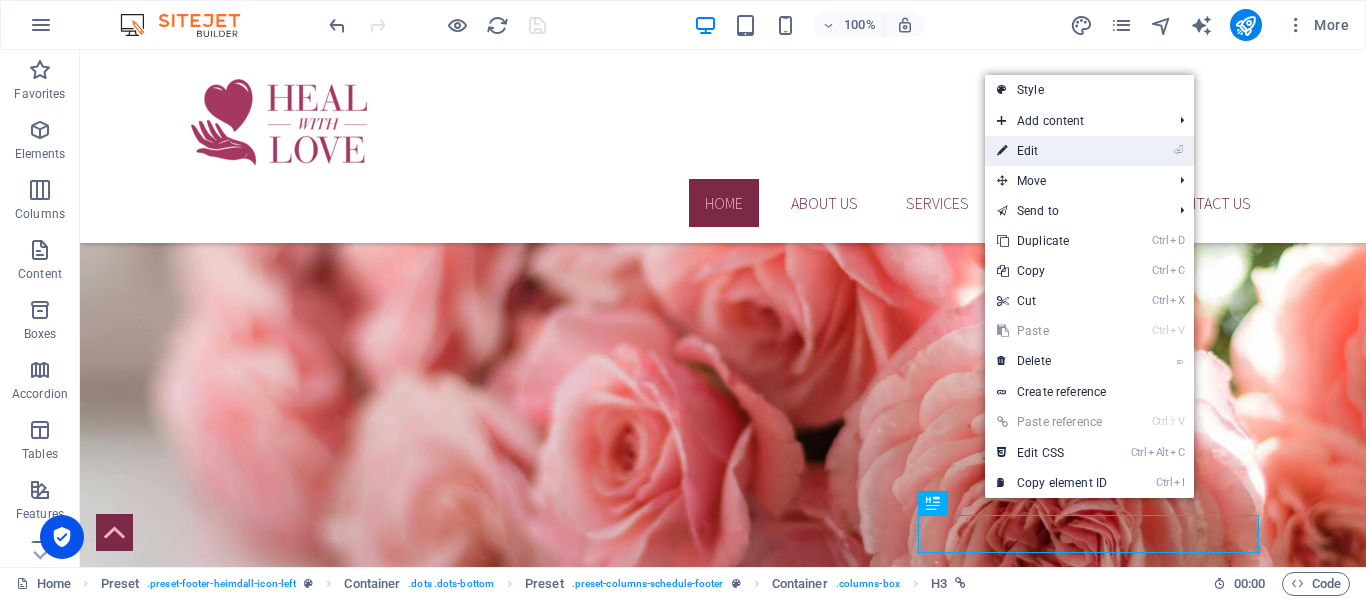 click on "⏎  Edit" at bounding box center (1052, 151) 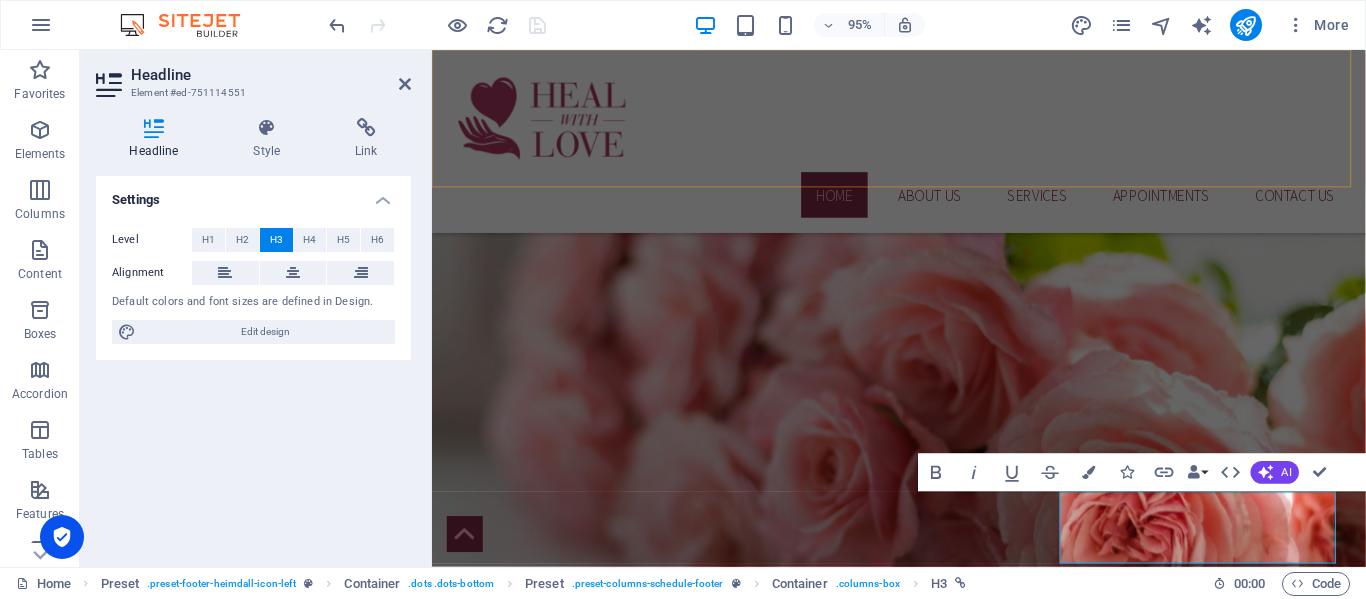scroll, scrollTop: 4540, scrollLeft: 0, axis: vertical 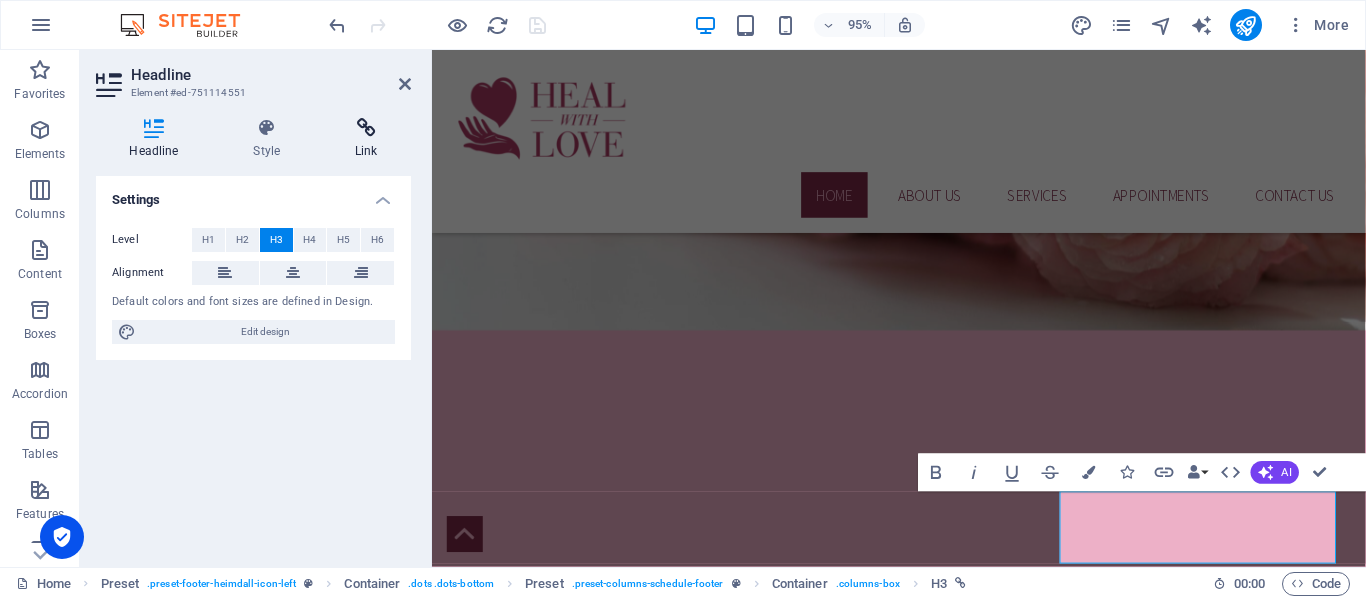 click at bounding box center [366, 128] 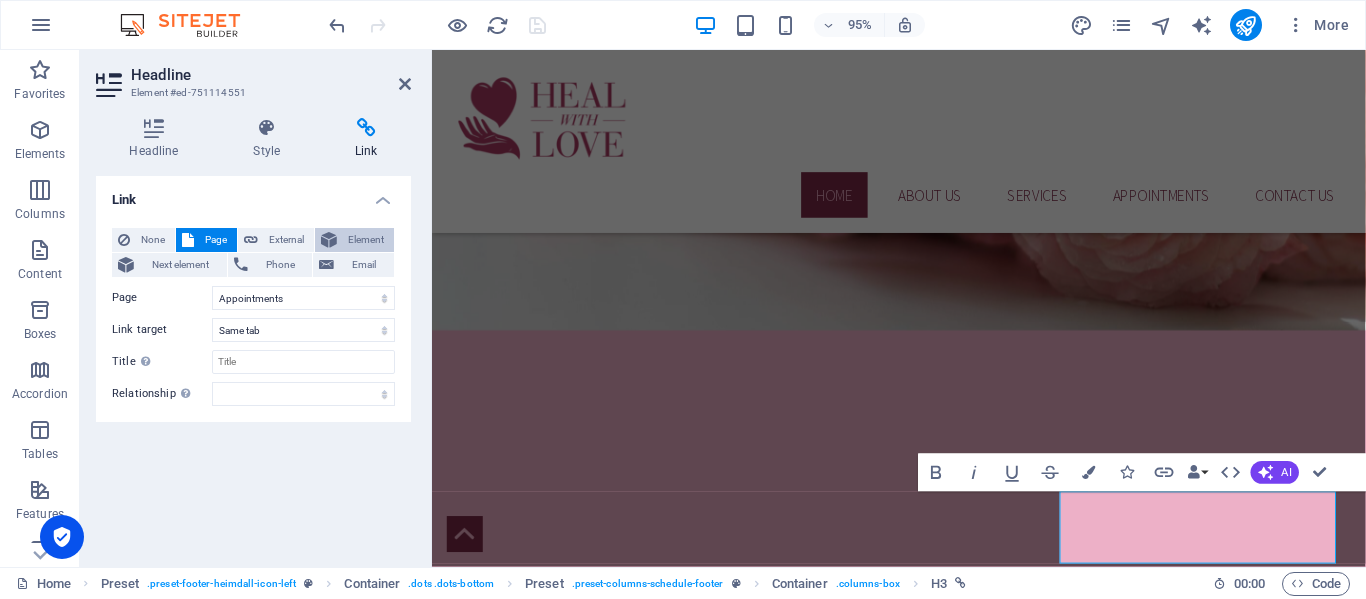 click on "Element" at bounding box center (365, 240) 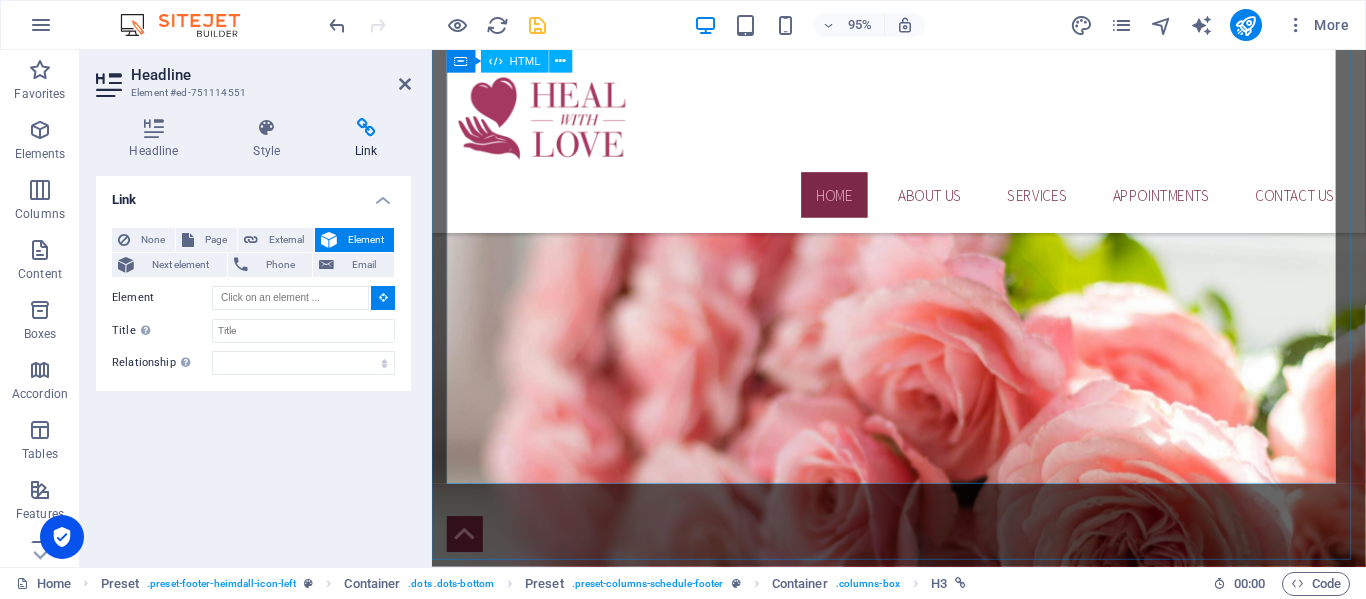 scroll, scrollTop: 3940, scrollLeft: 0, axis: vertical 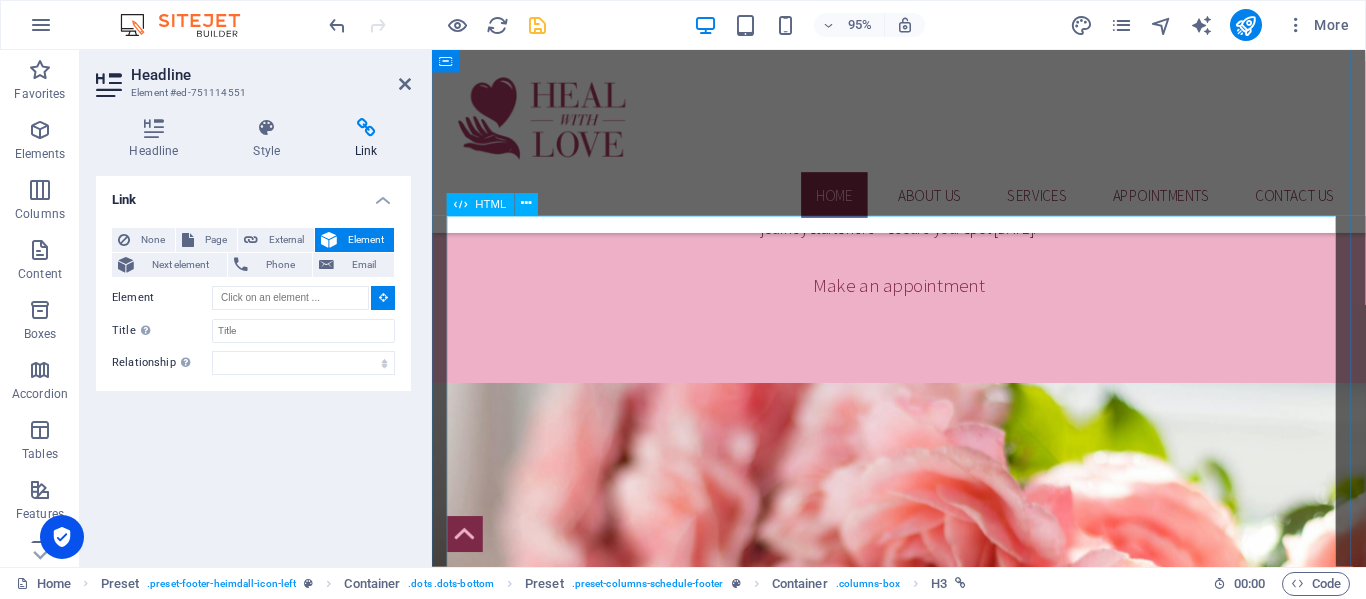 click at bounding box center (923, 2412) 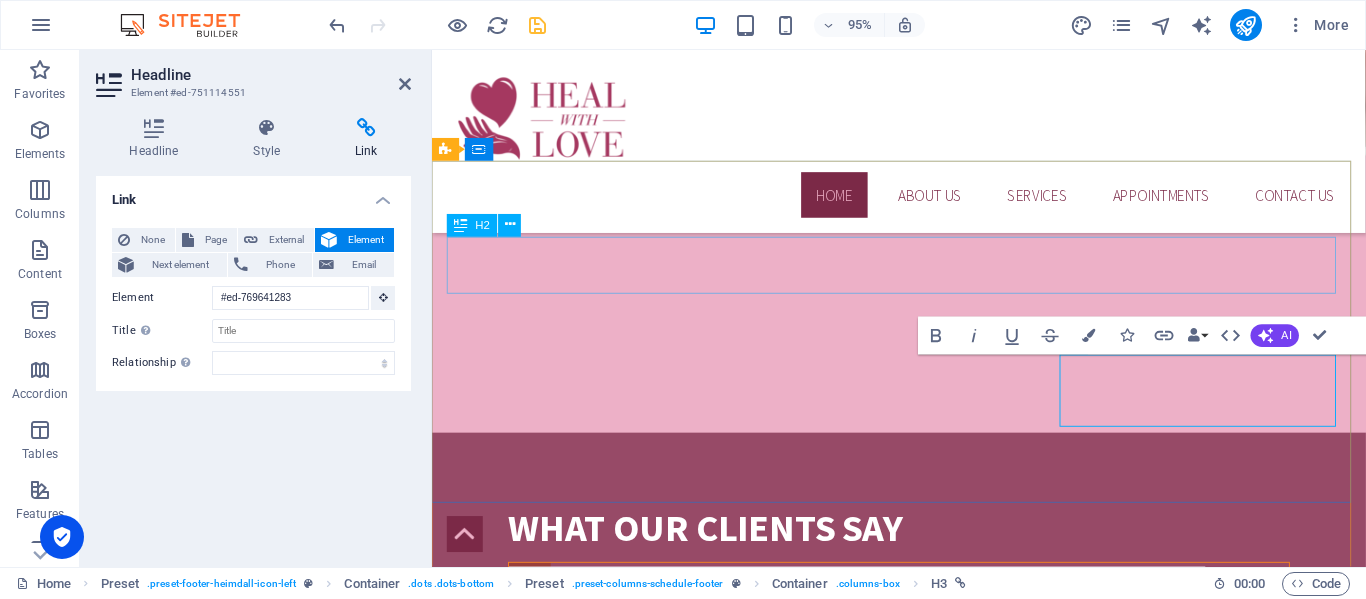 scroll, scrollTop: 4771, scrollLeft: 0, axis: vertical 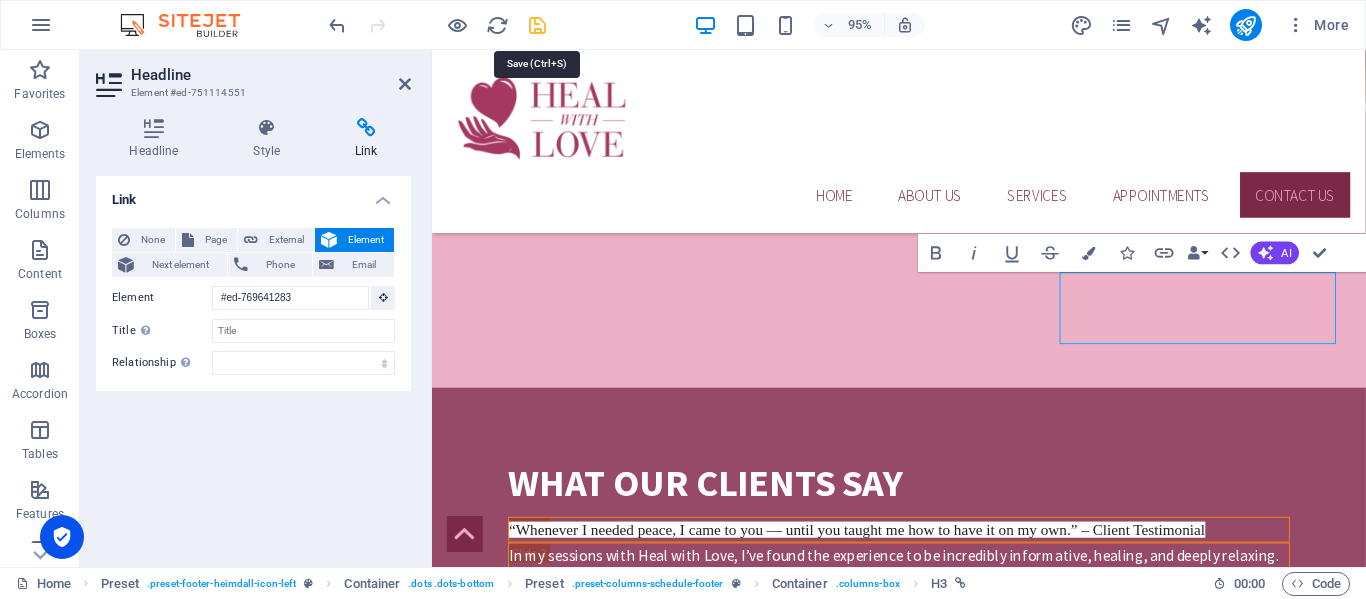 click at bounding box center [537, 25] 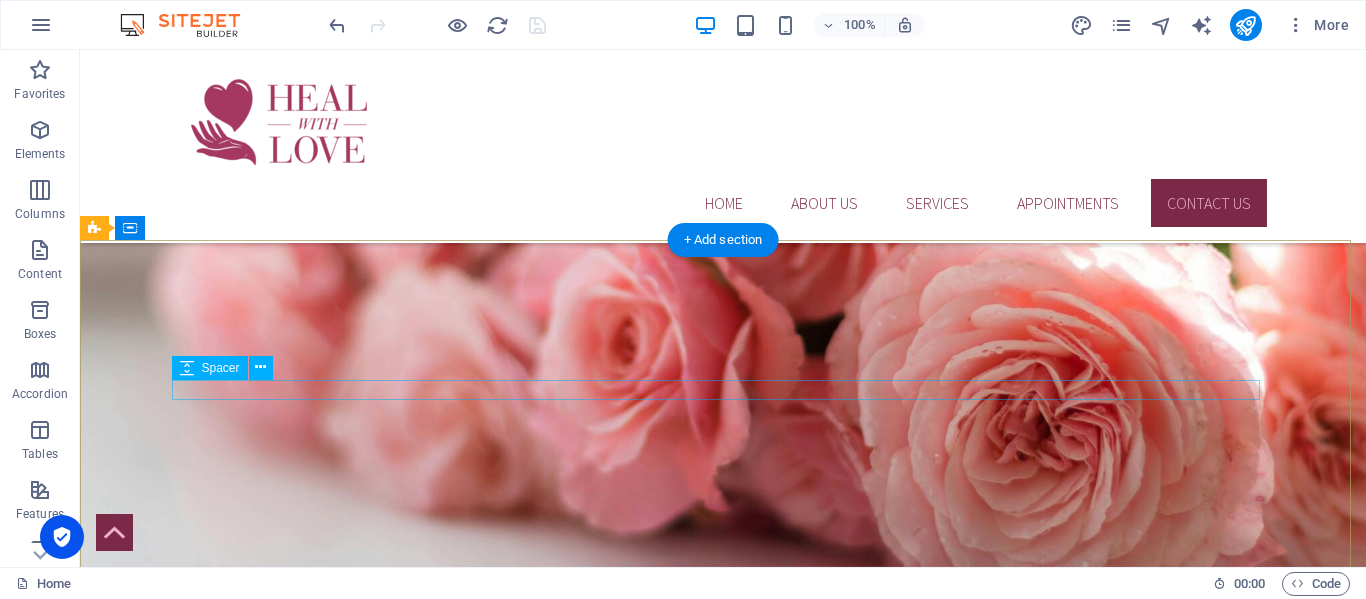 scroll, scrollTop: 4156, scrollLeft: 0, axis: vertical 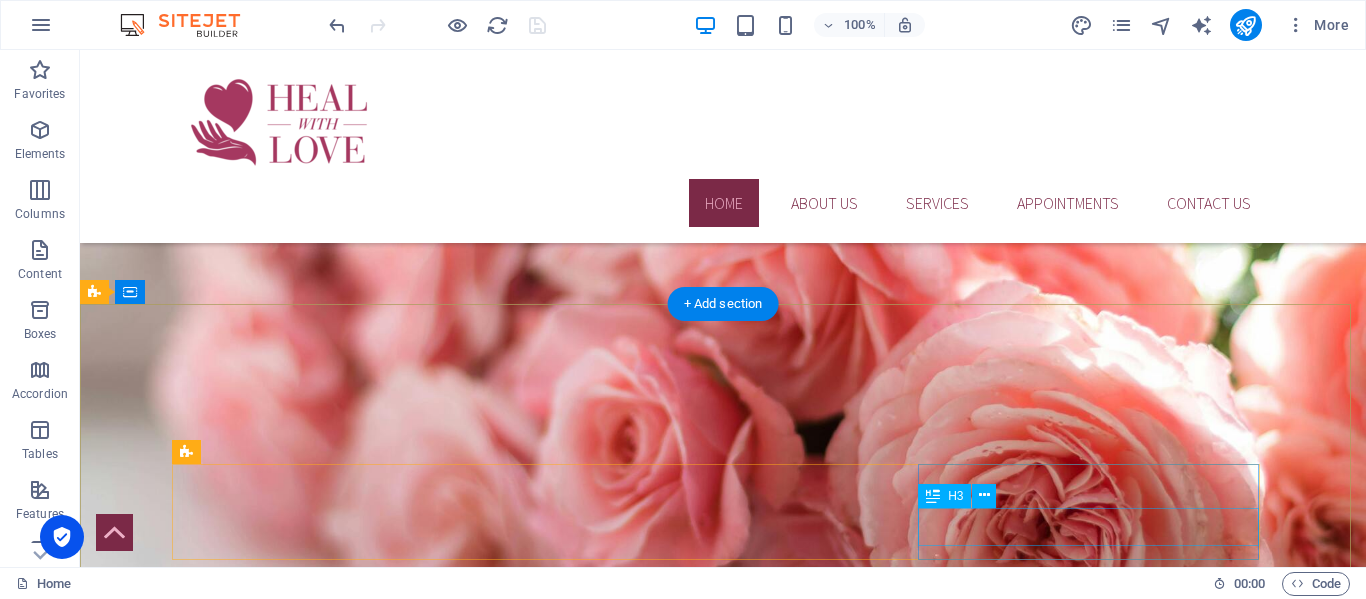 click on "MAke an Appointment" at bounding box center [723, 2759] 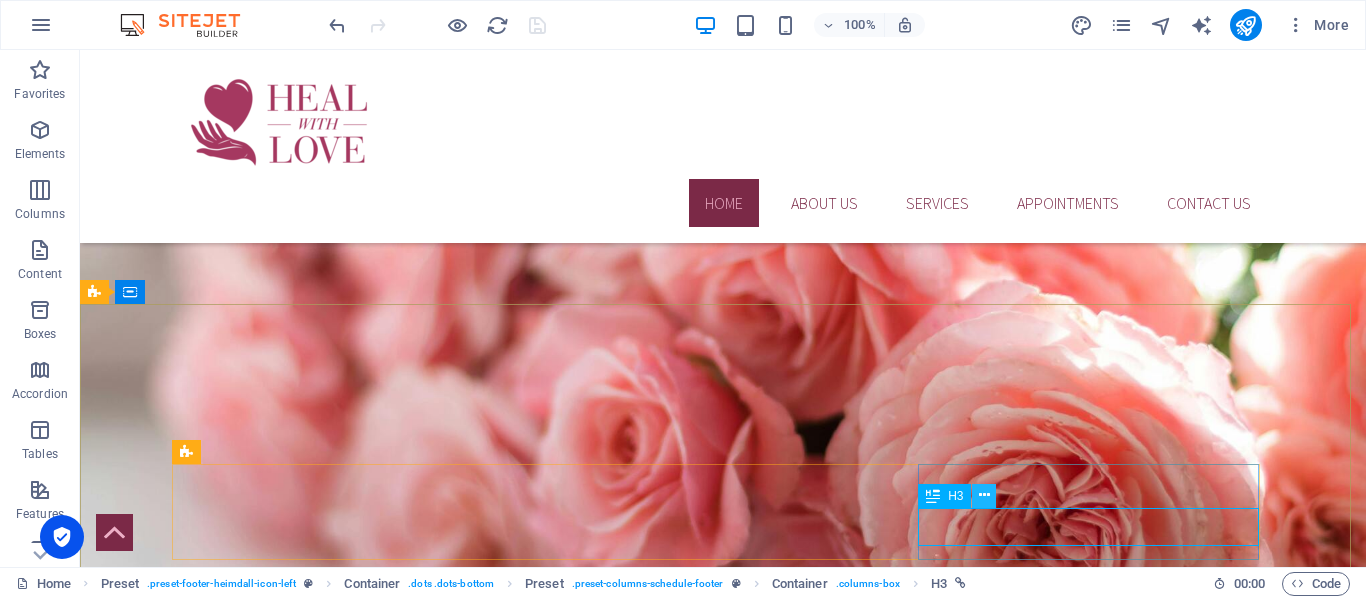 click at bounding box center (984, 495) 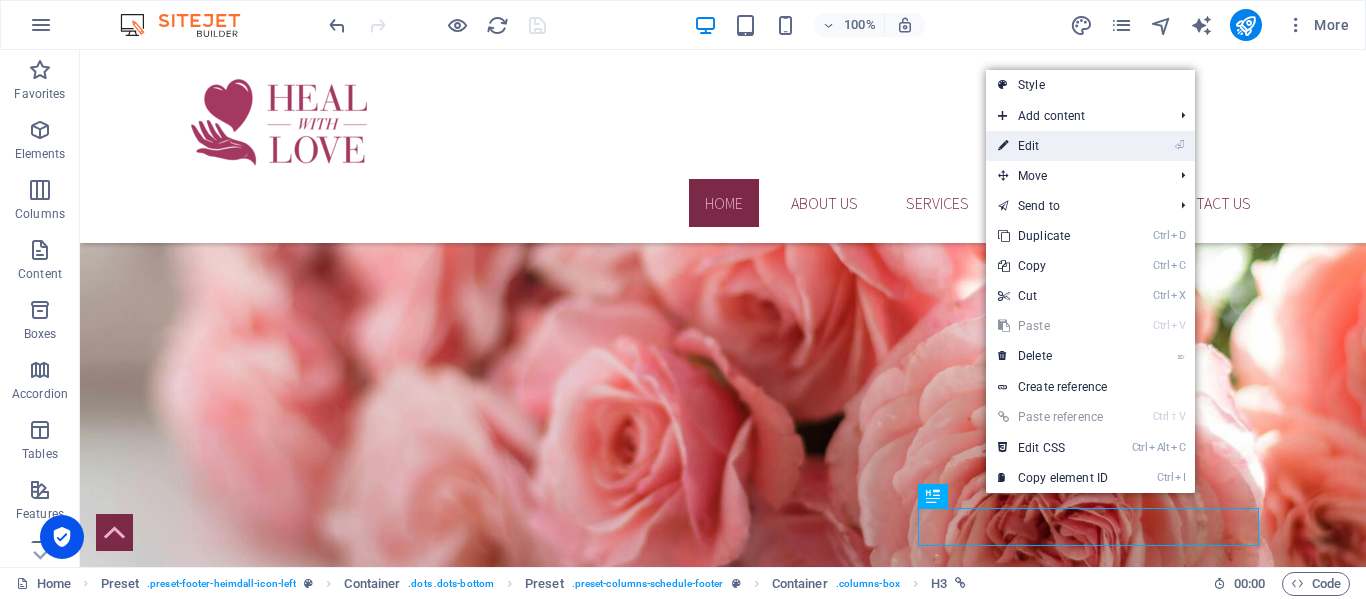 click on "⏎  Edit" at bounding box center (1053, 146) 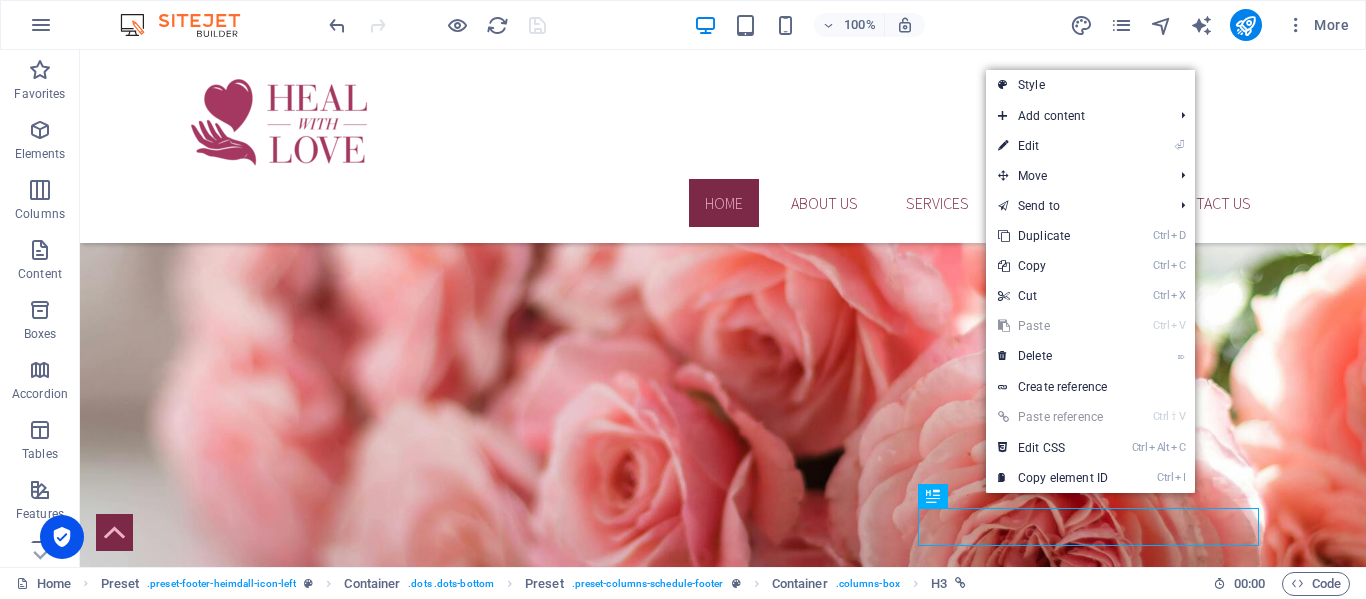 scroll, scrollTop: 4547, scrollLeft: 0, axis: vertical 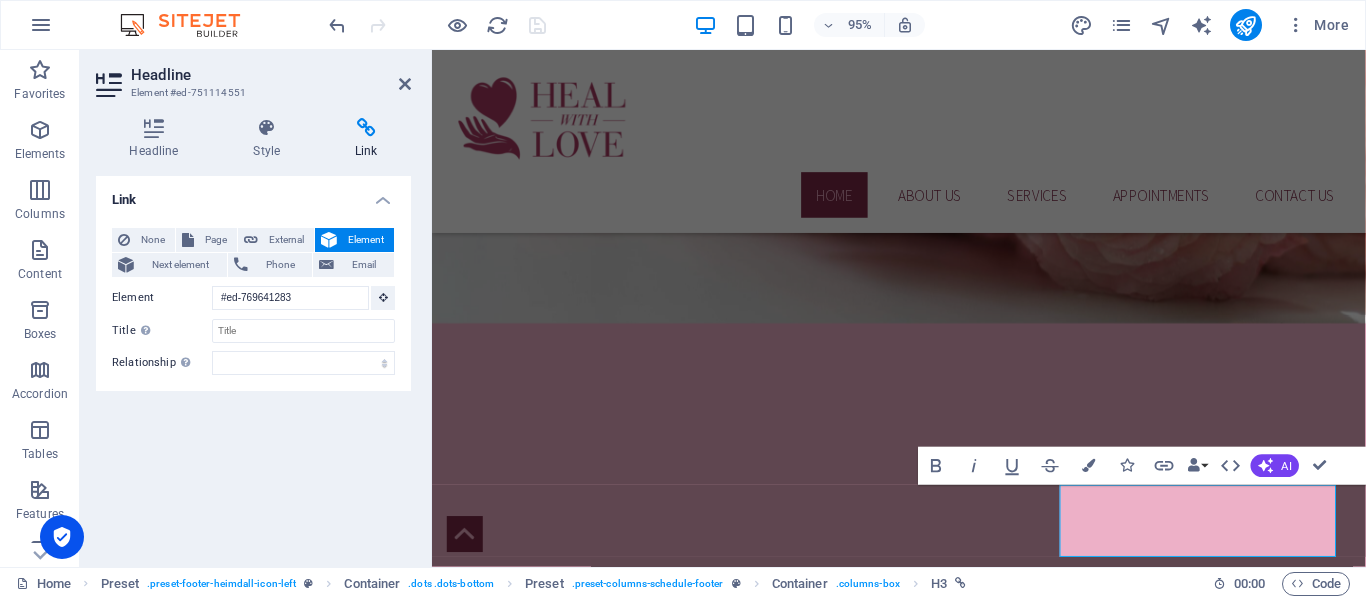 click on "95% More" at bounding box center [841, 25] 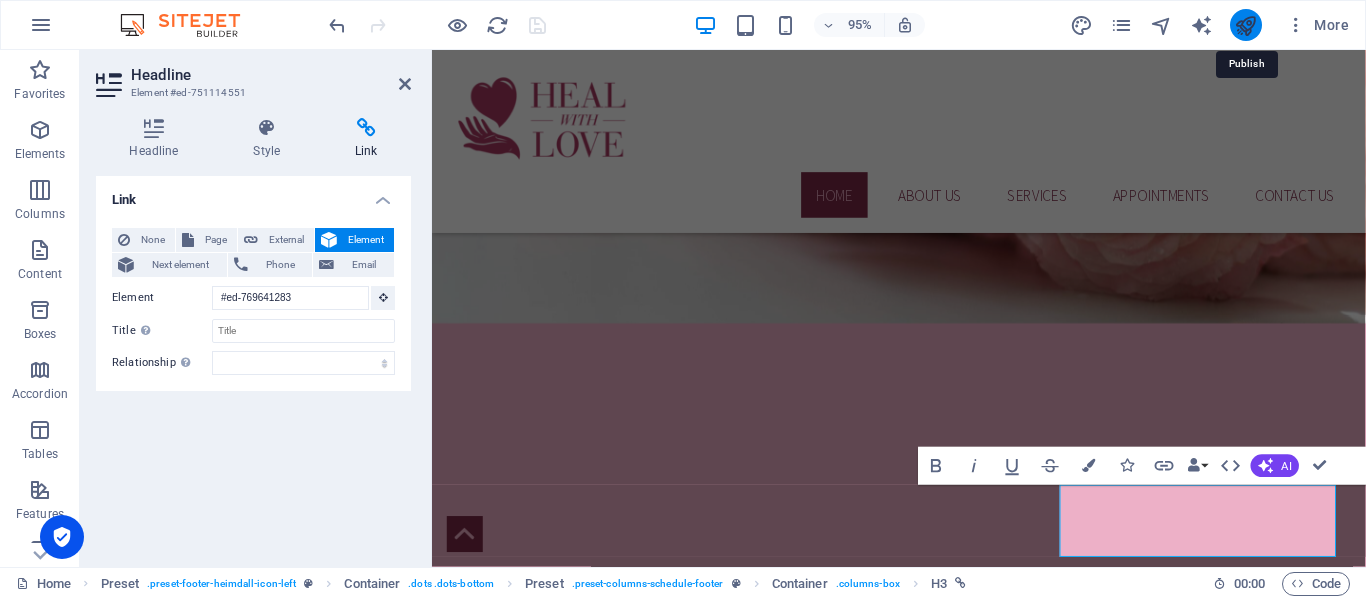 click at bounding box center [1245, 25] 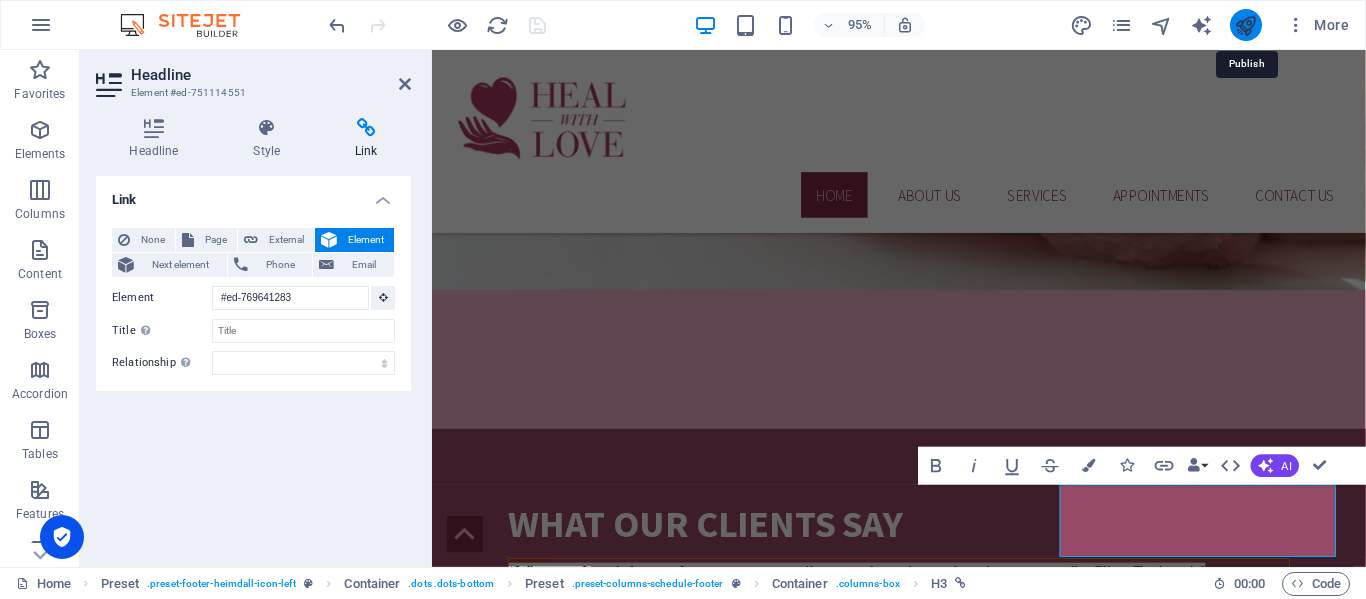 scroll, scrollTop: 4156, scrollLeft: 0, axis: vertical 